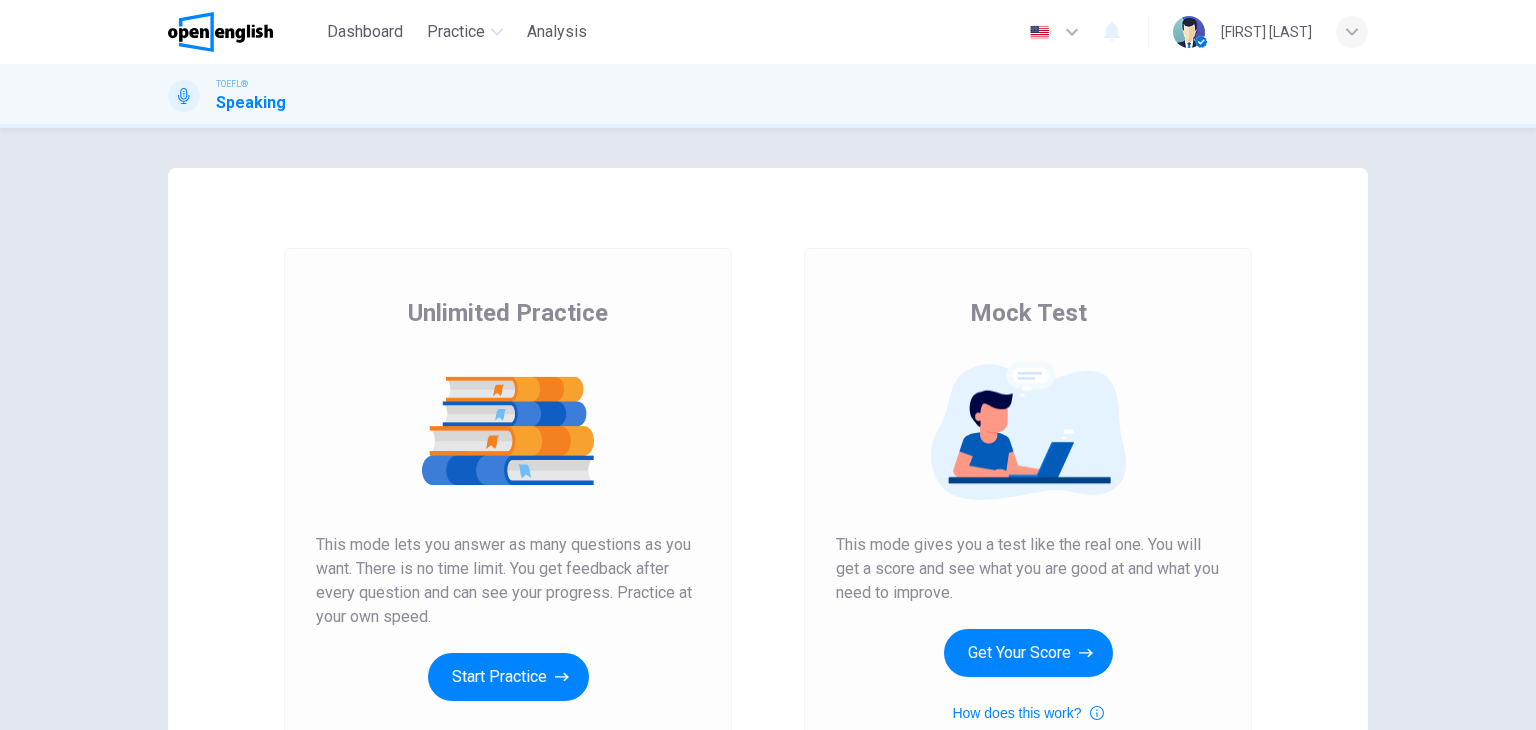 scroll, scrollTop: 0, scrollLeft: 0, axis: both 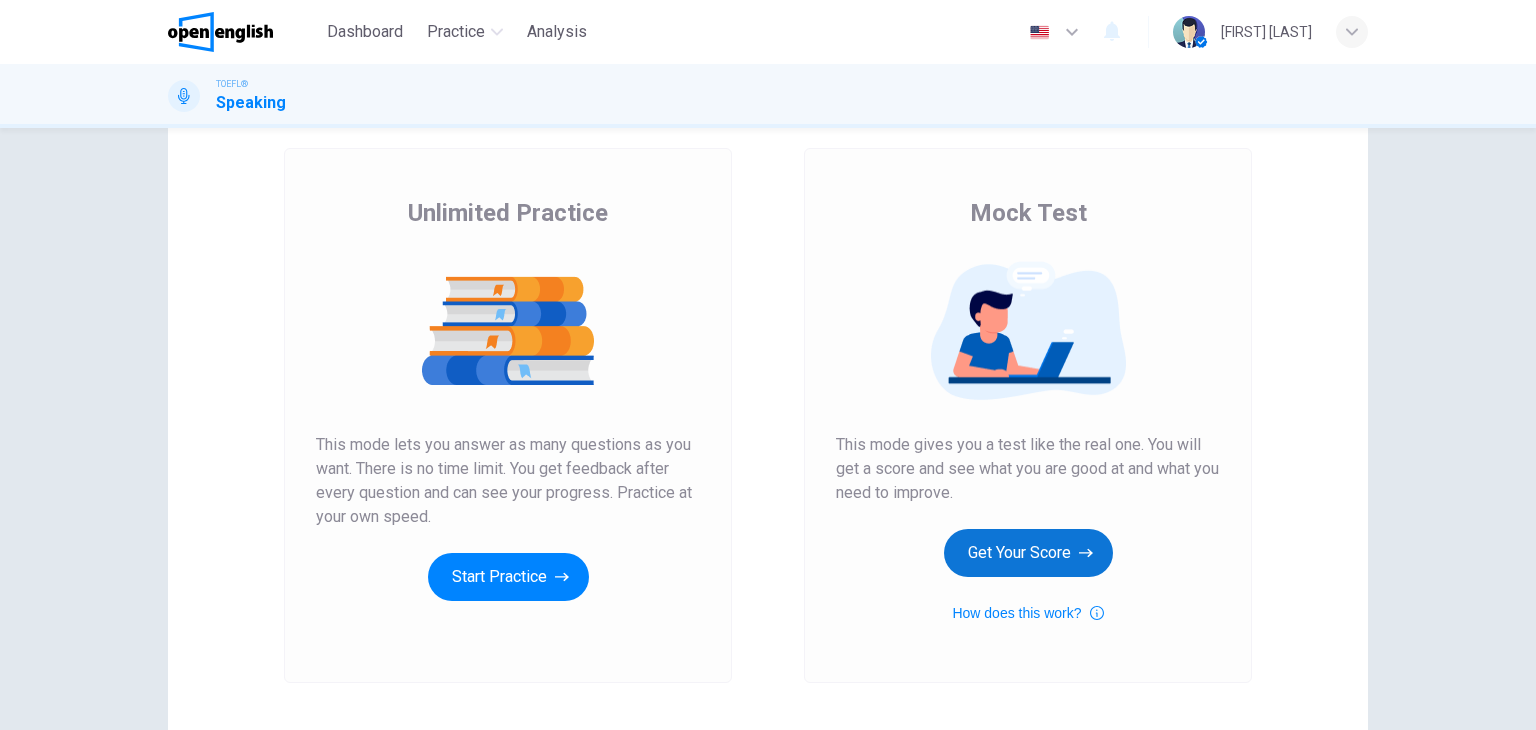 click on "Get Your Score" at bounding box center [508, 577] 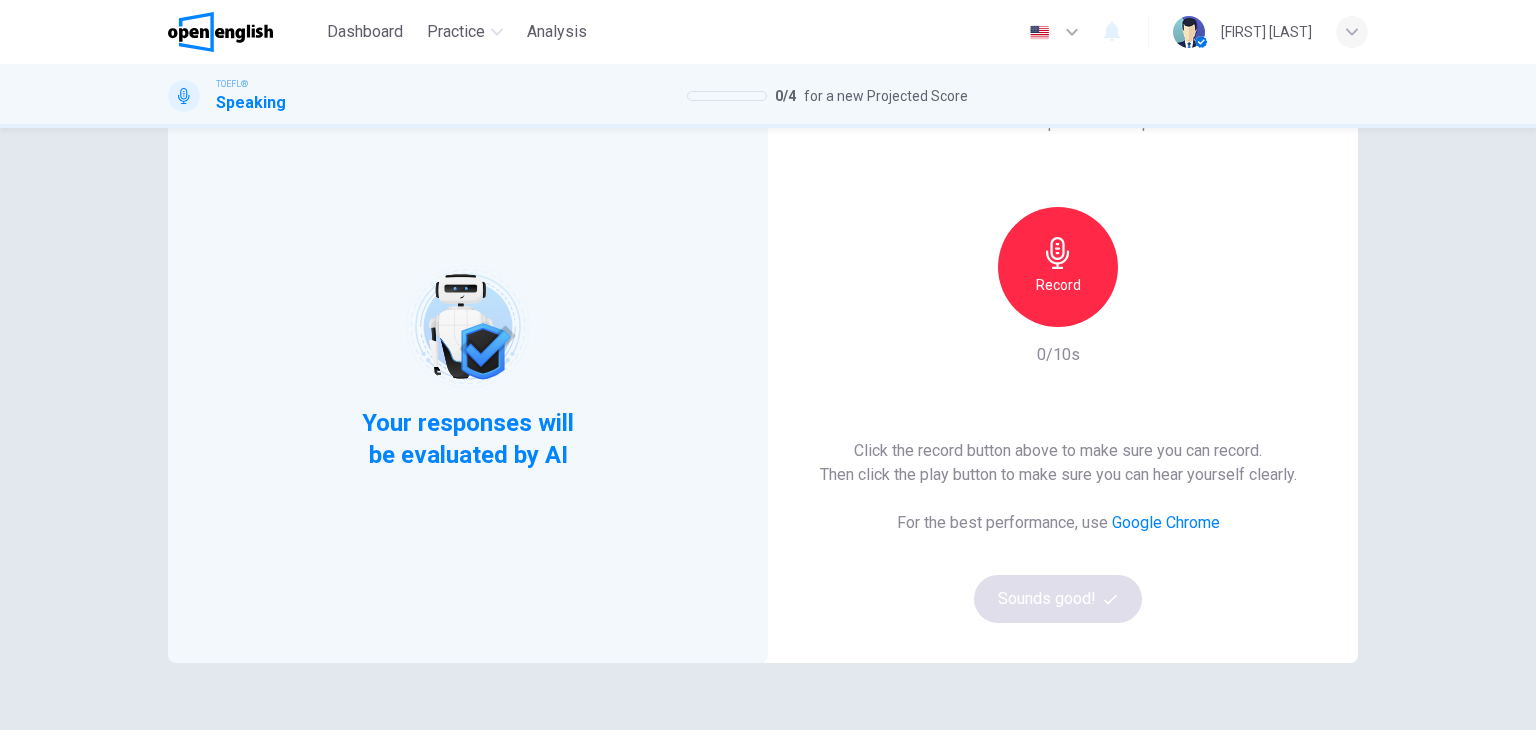 scroll, scrollTop: 100, scrollLeft: 0, axis: vertical 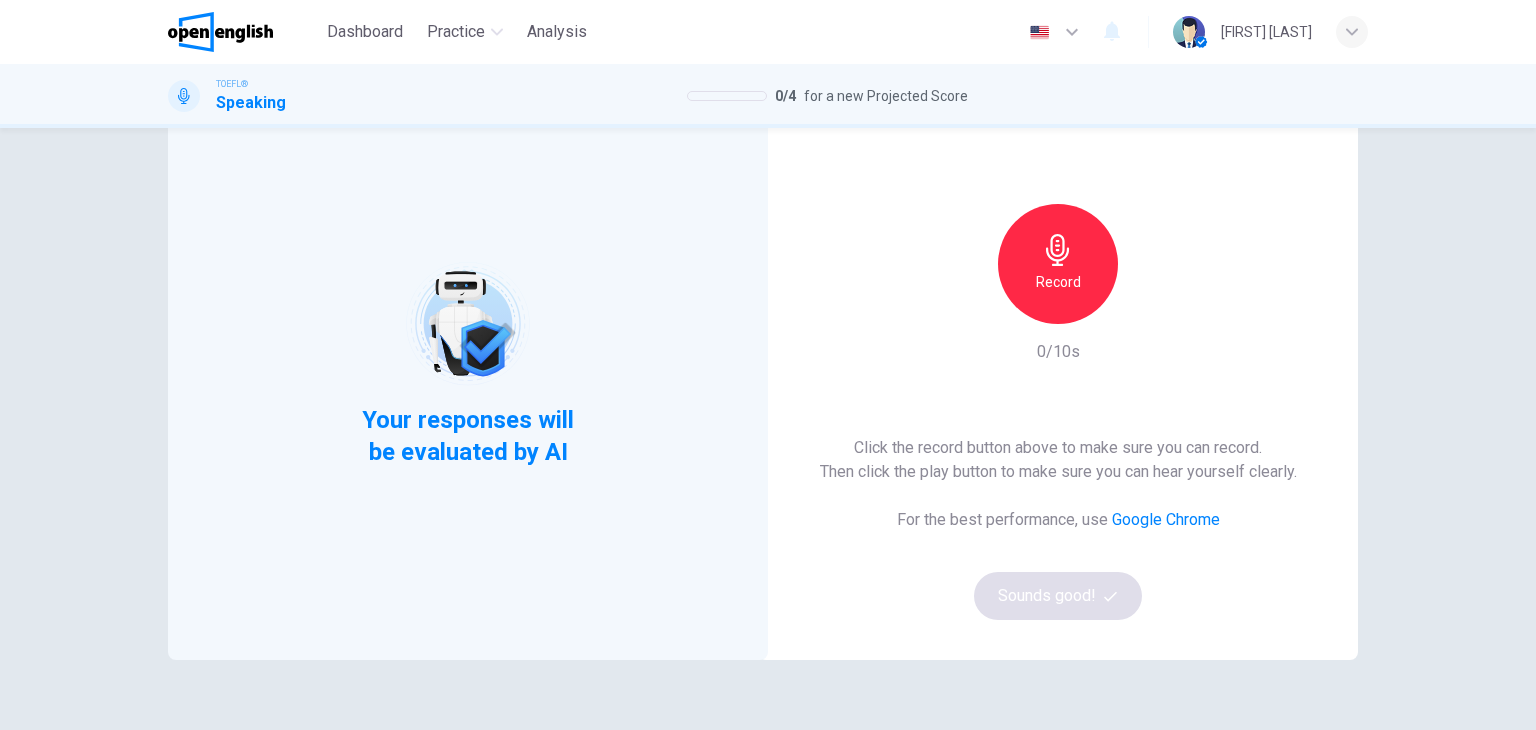 click on "Record" at bounding box center (1058, 264) 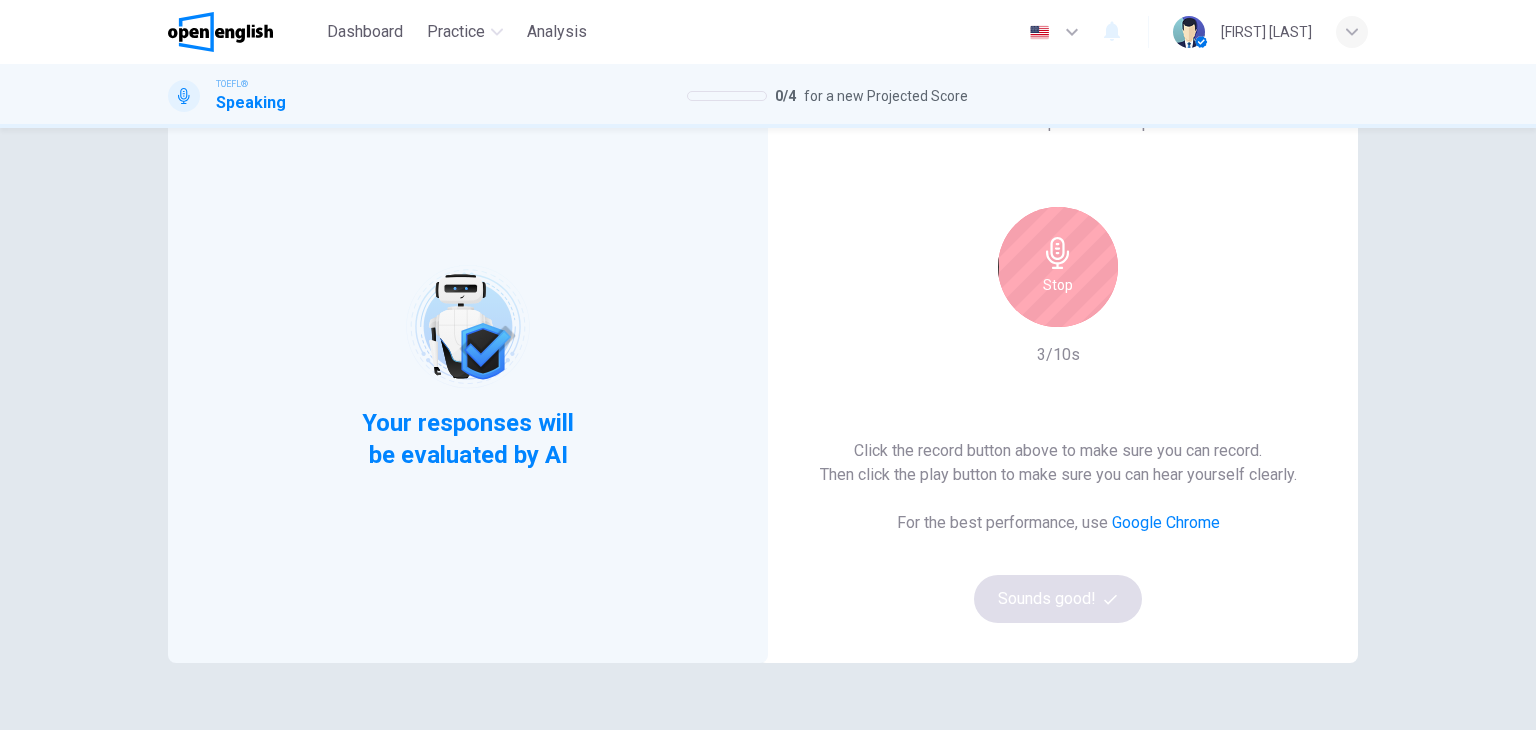 scroll, scrollTop: 100, scrollLeft: 0, axis: vertical 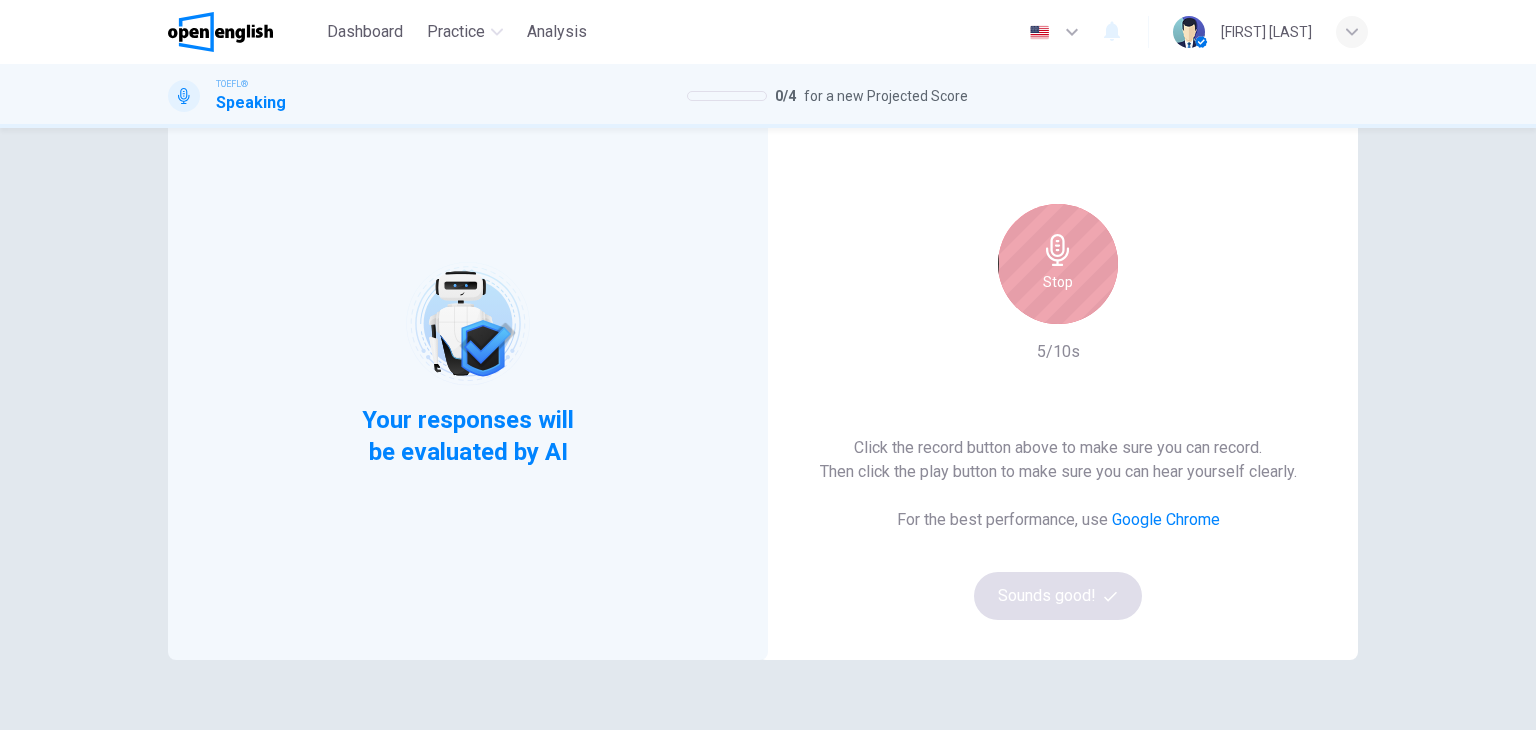 click on "Stop" at bounding box center (1058, 264) 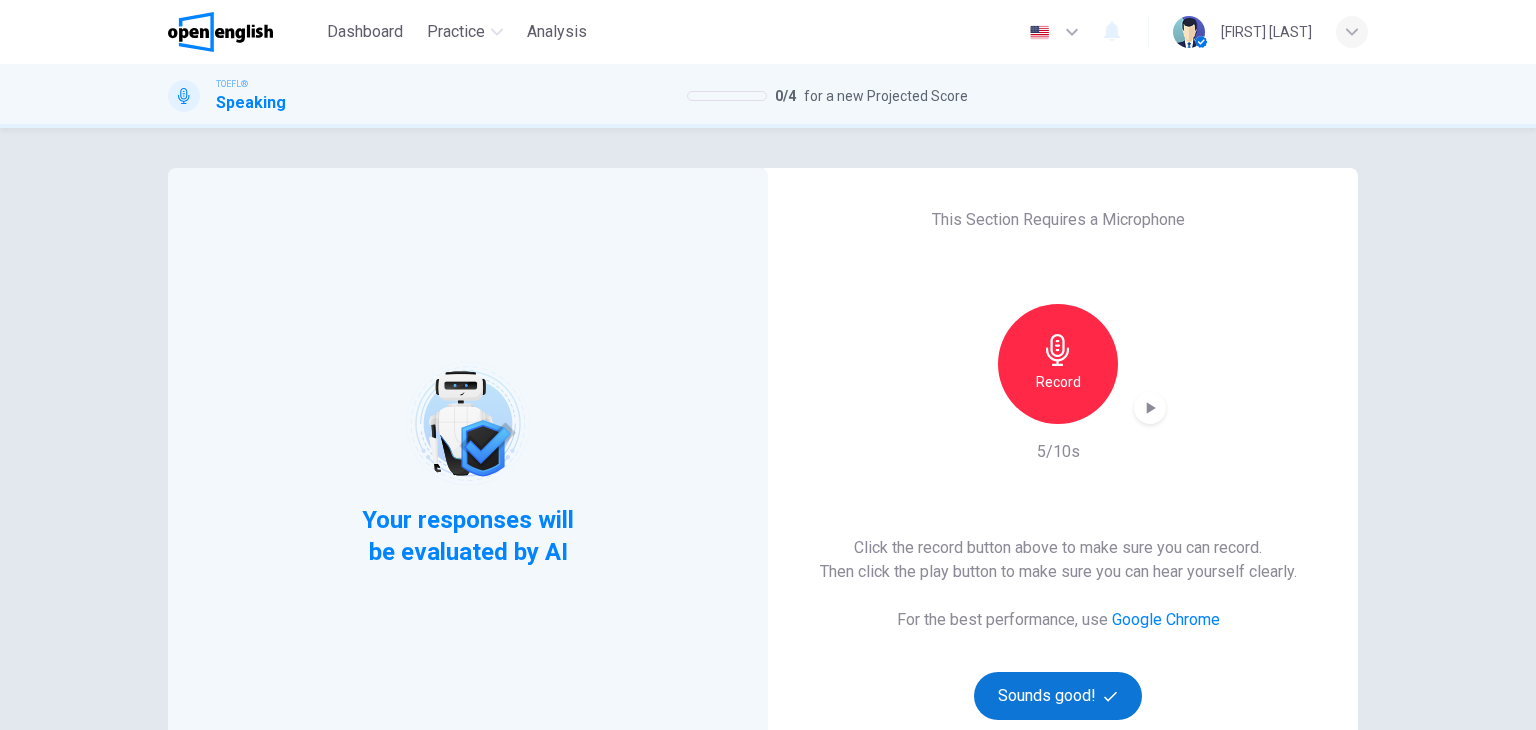 scroll, scrollTop: 0, scrollLeft: 0, axis: both 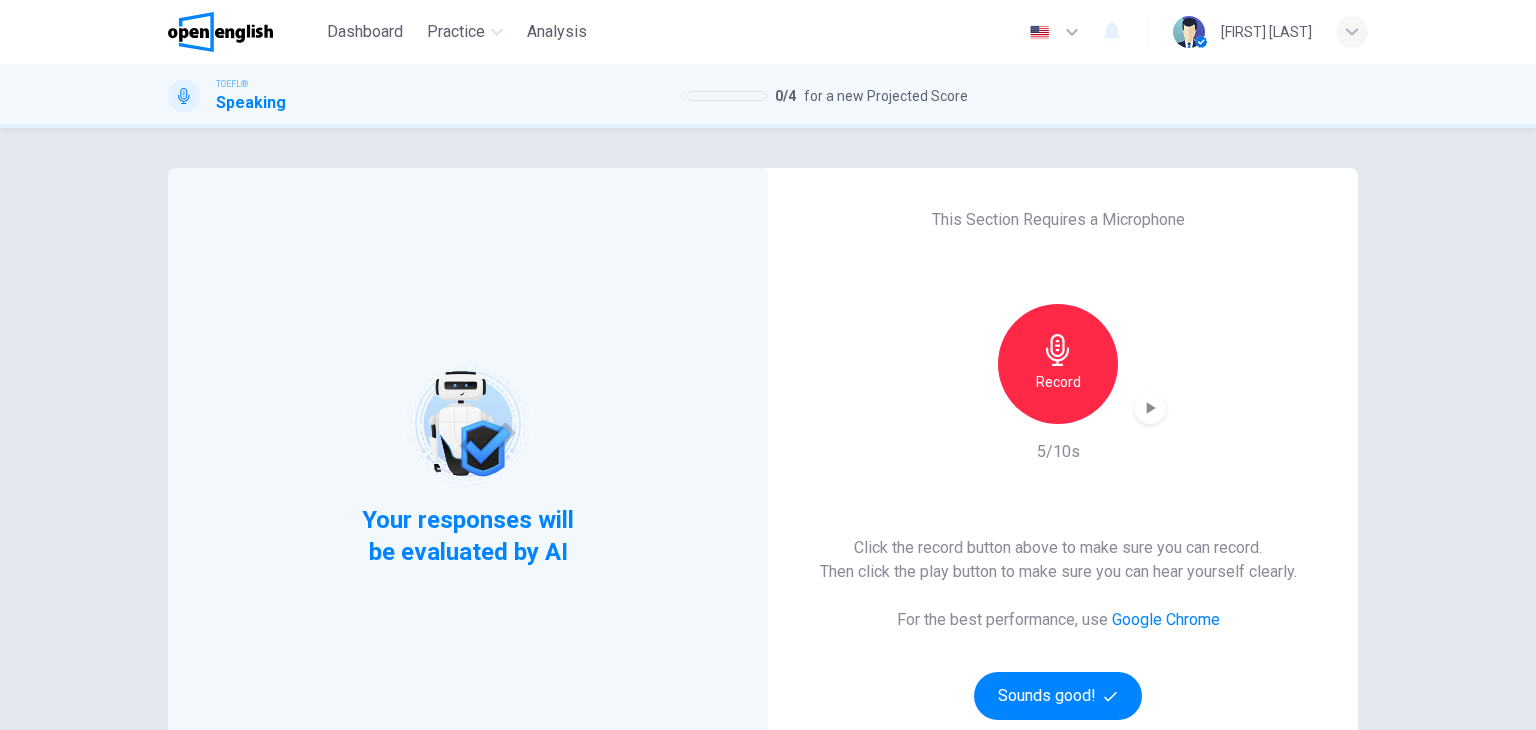 click at bounding box center [1151, 408] 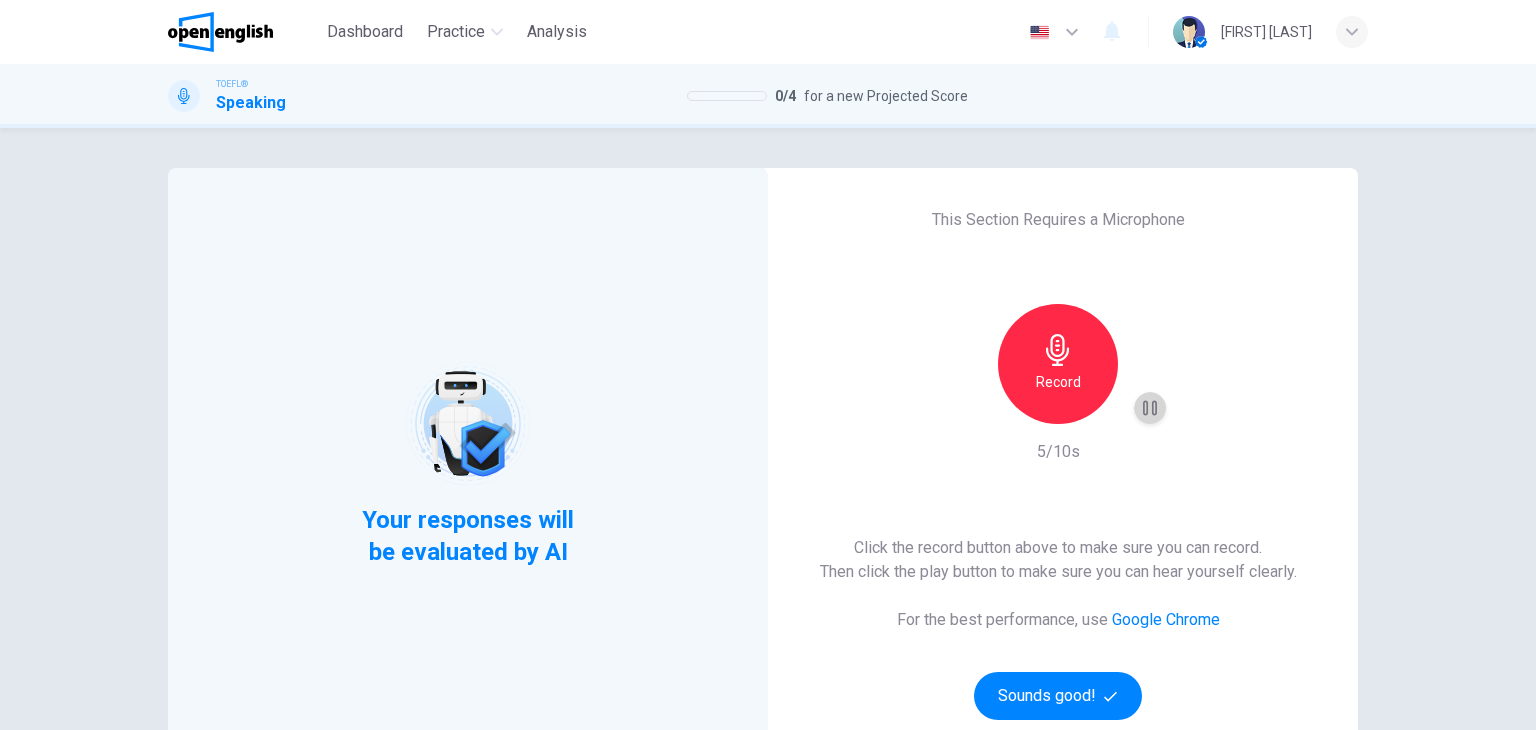 click at bounding box center [1150, 408] 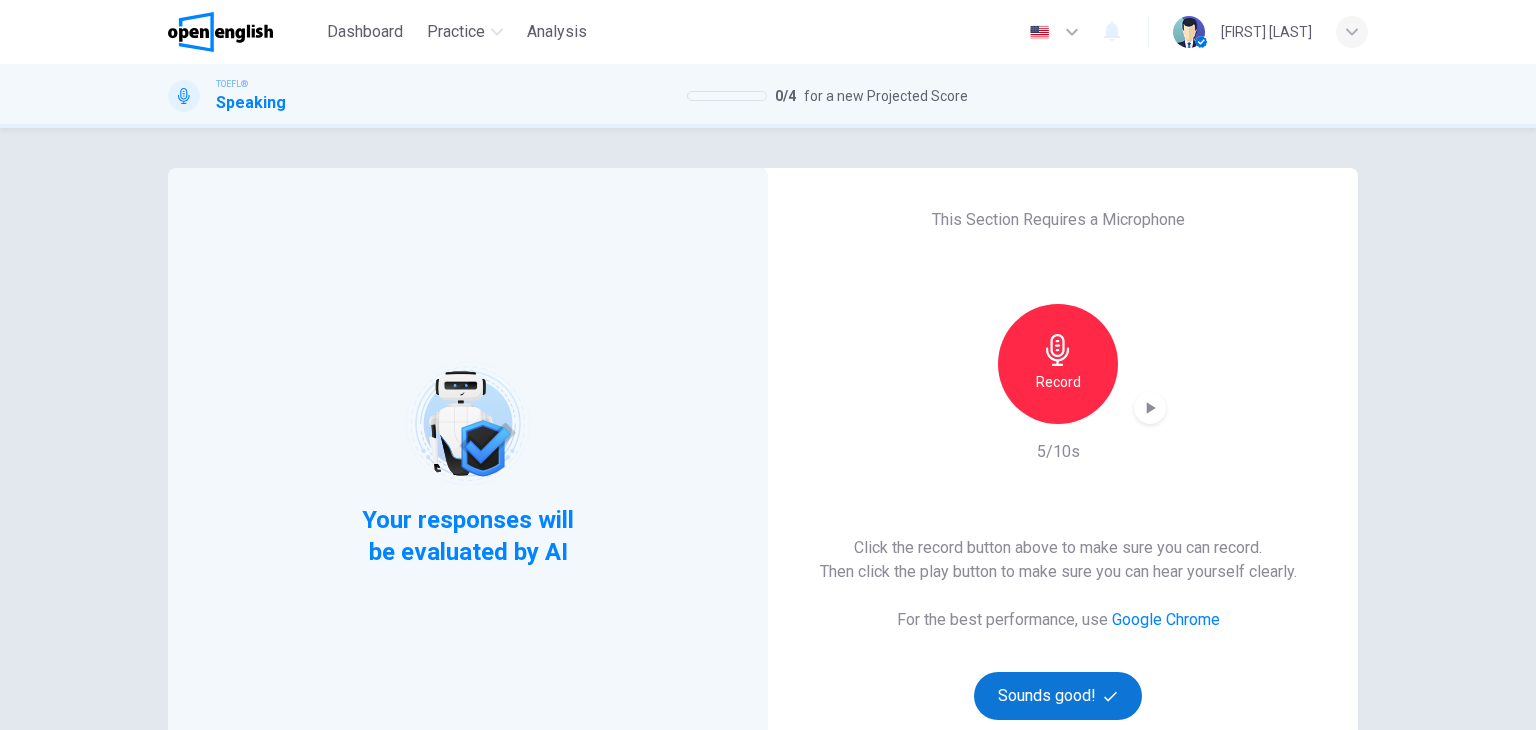 click on "Sounds good!" at bounding box center [1058, 696] 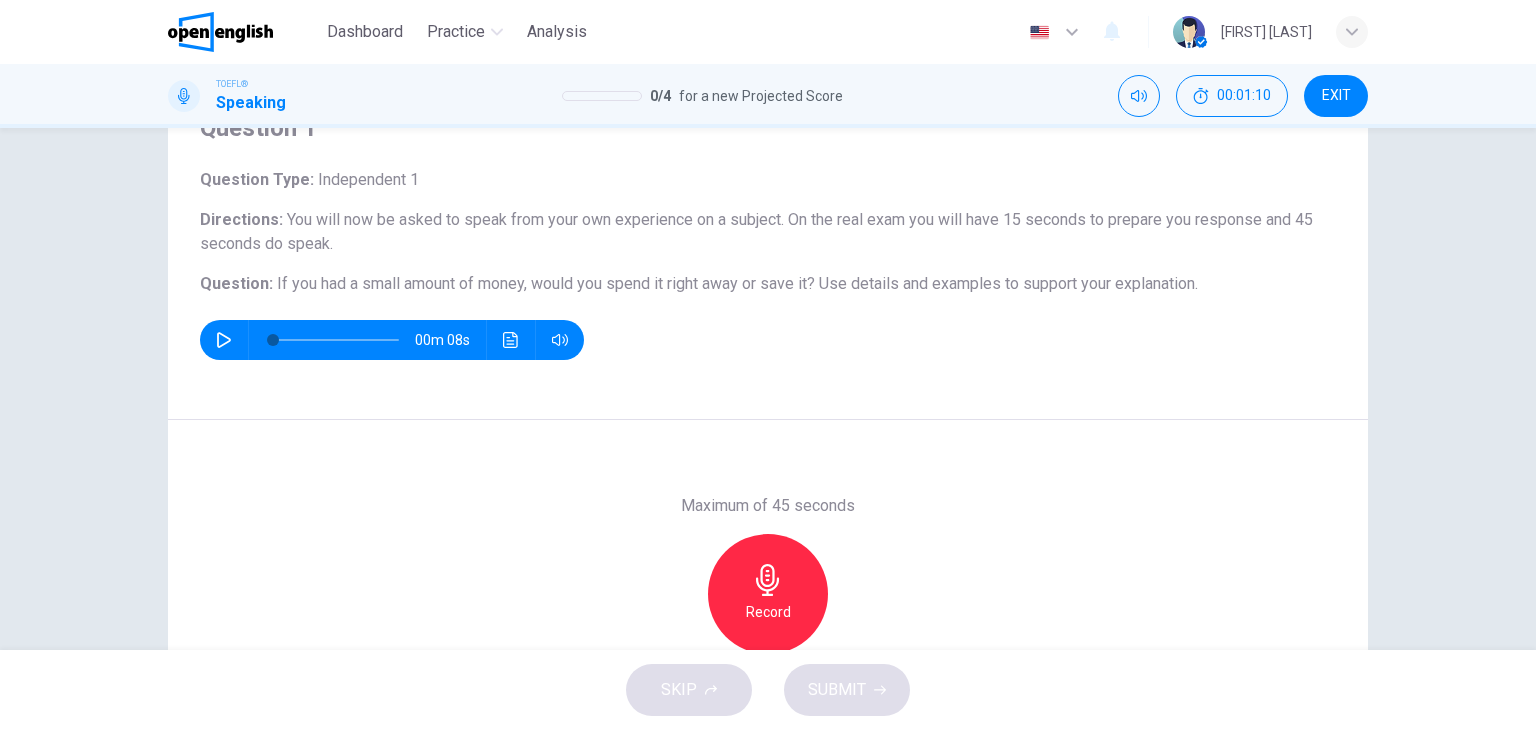scroll, scrollTop: 100, scrollLeft: 0, axis: vertical 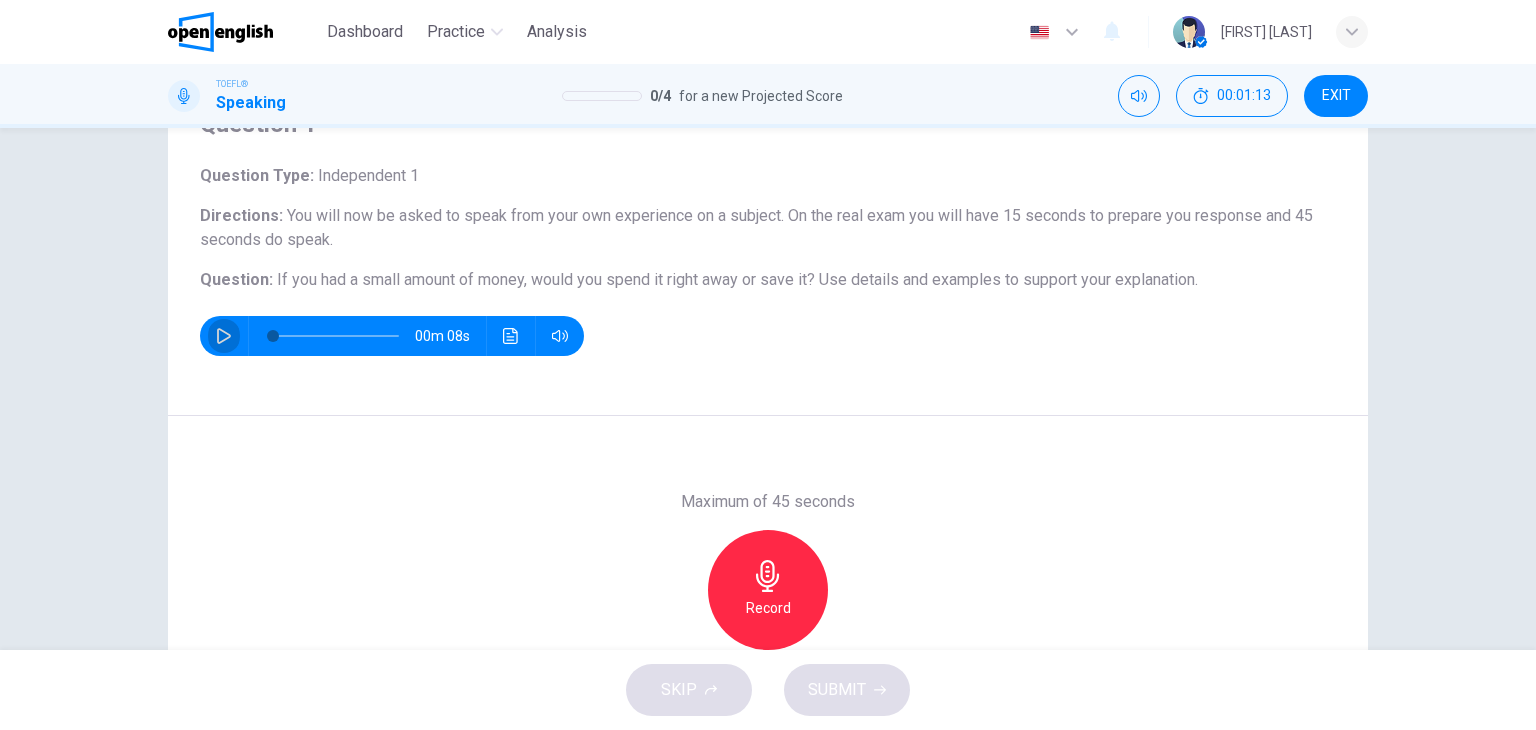 click at bounding box center [224, 336] 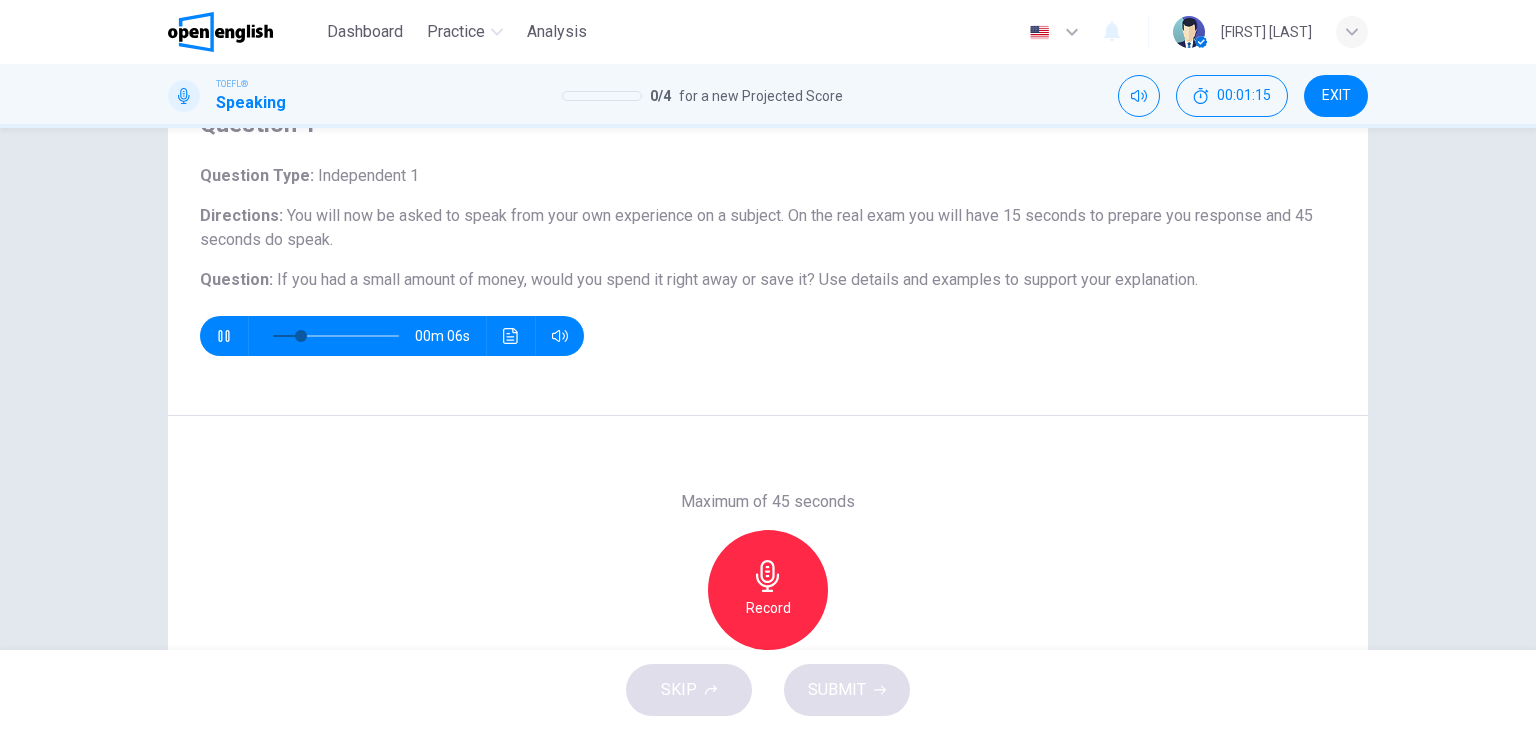 type 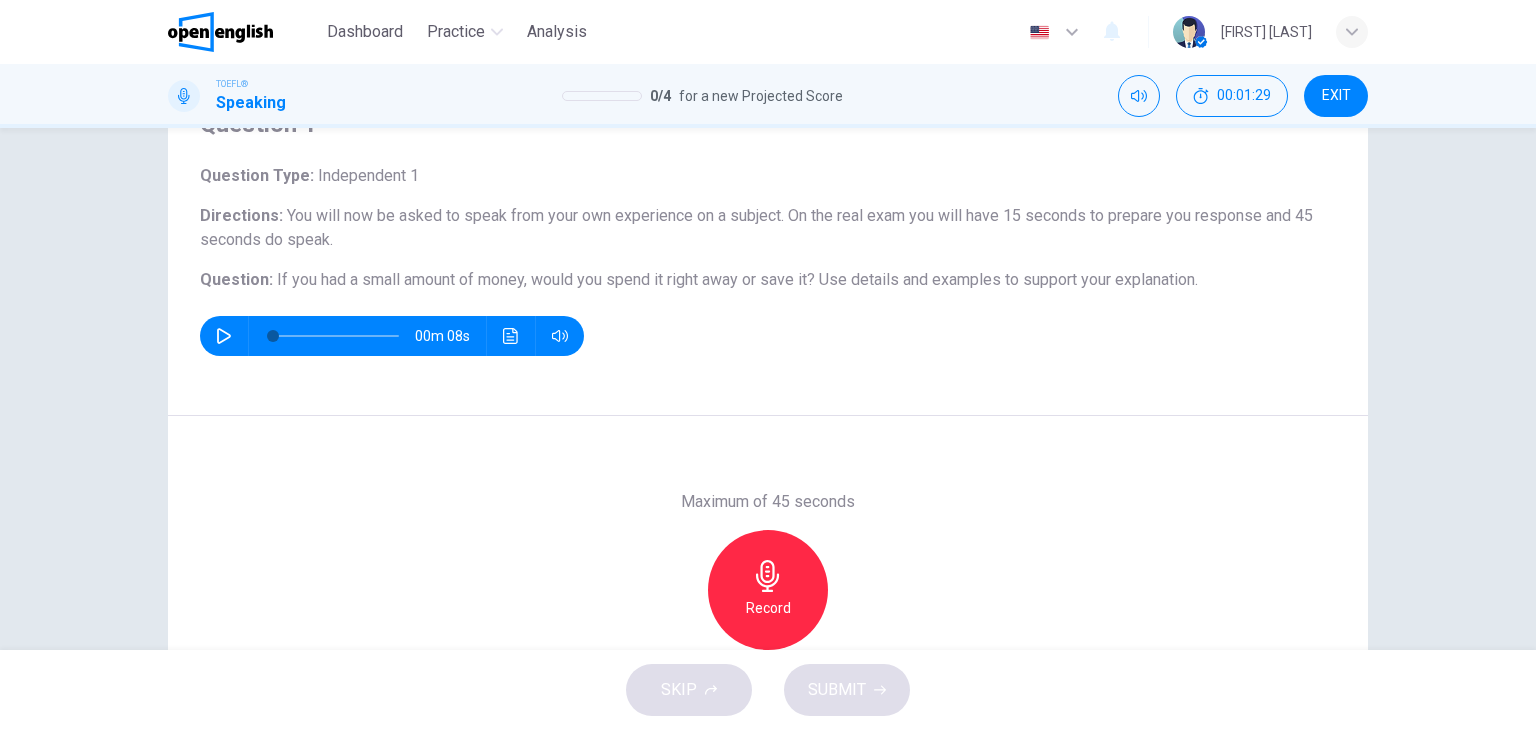 scroll, scrollTop: 200, scrollLeft: 0, axis: vertical 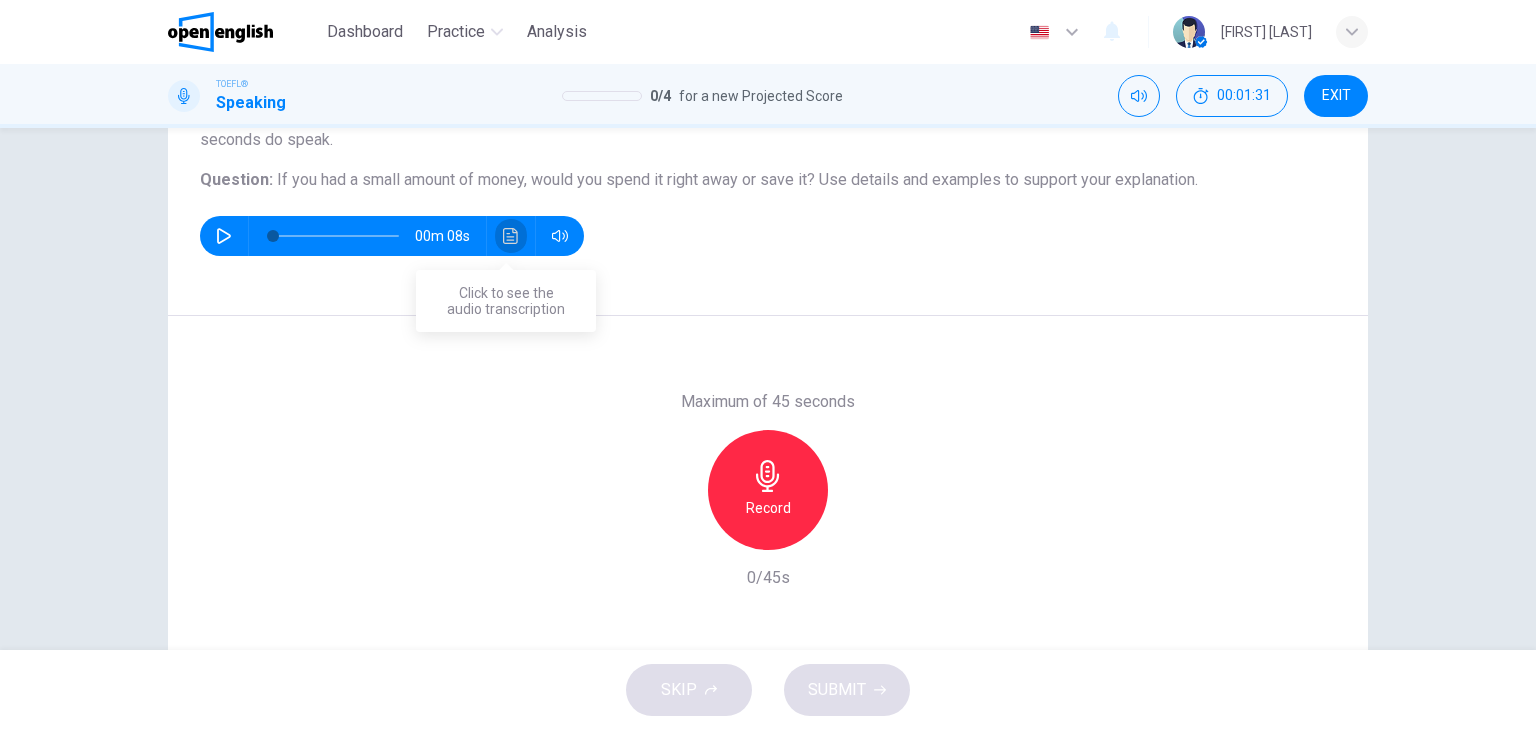 click at bounding box center (511, 236) 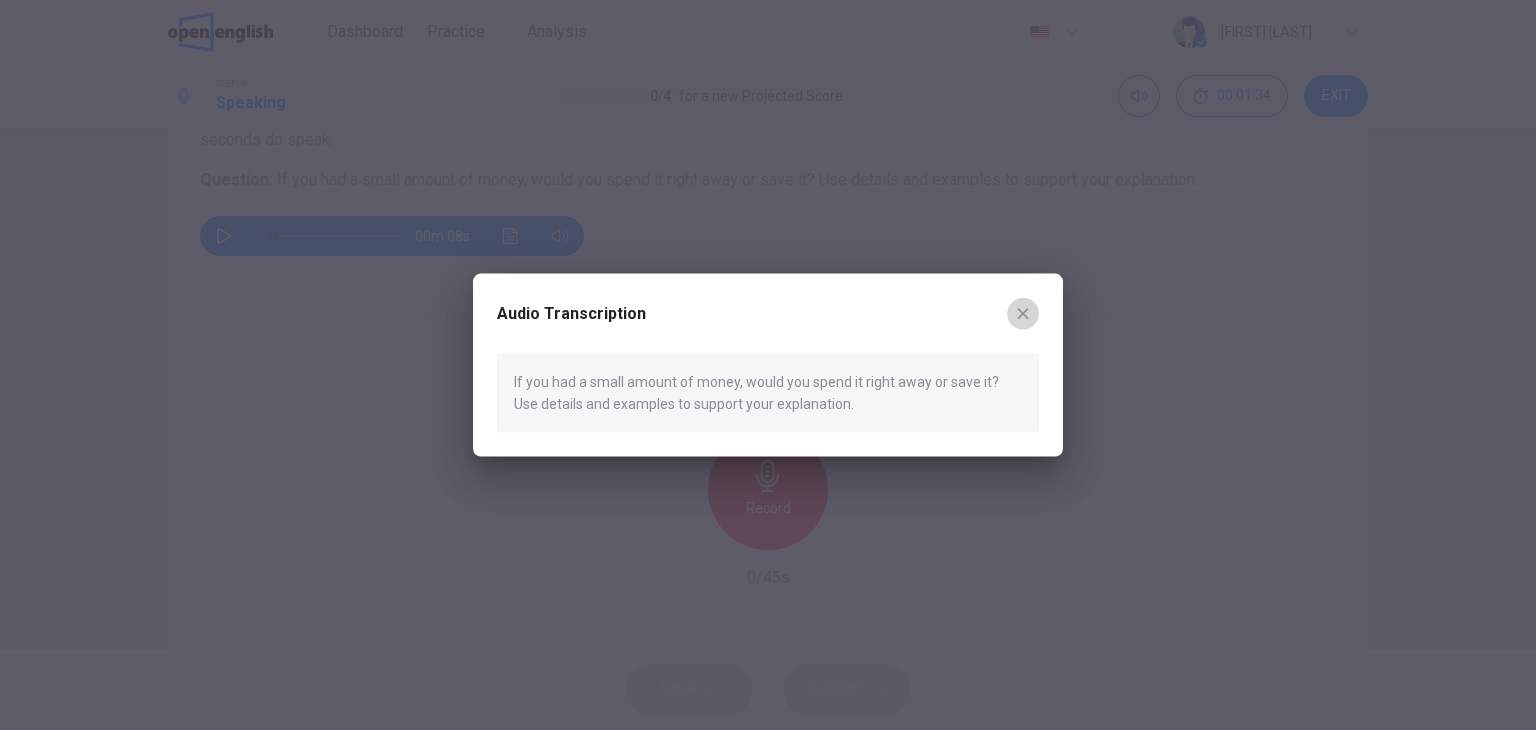 click at bounding box center (1023, 314) 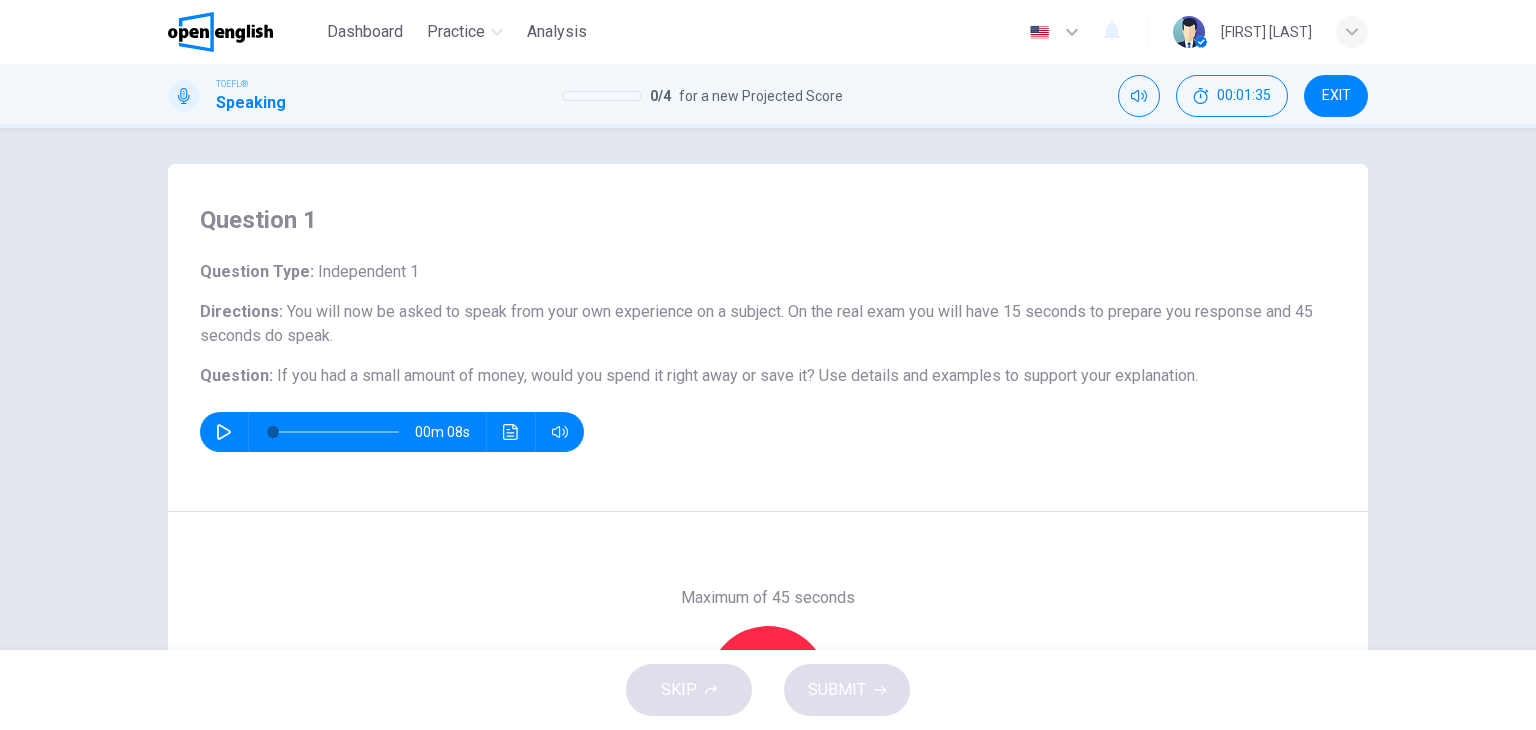 scroll, scrollTop: 0, scrollLeft: 0, axis: both 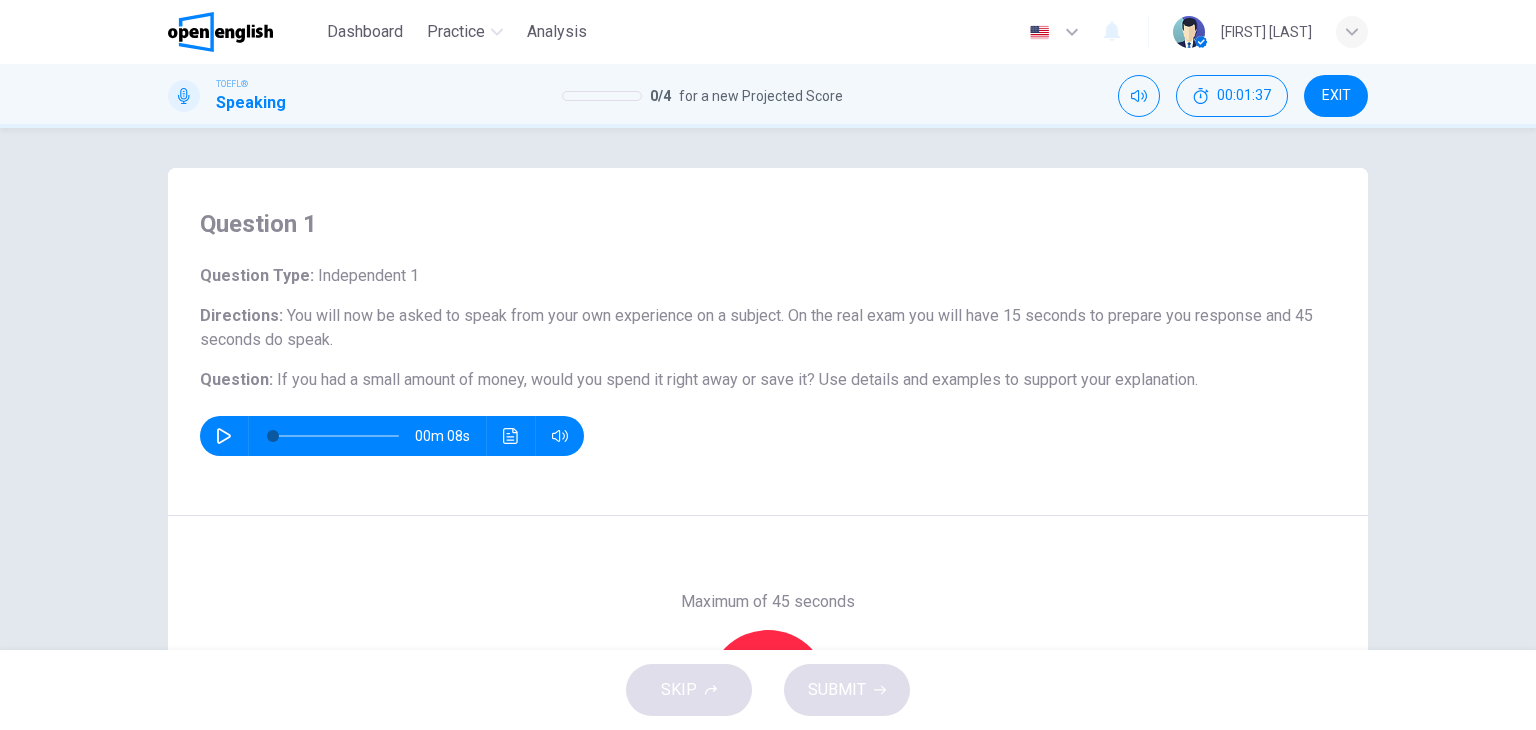 drag, startPoint x: 94, startPoint y: 24, endPoint x: 38, endPoint y: 44, distance: 59.464275 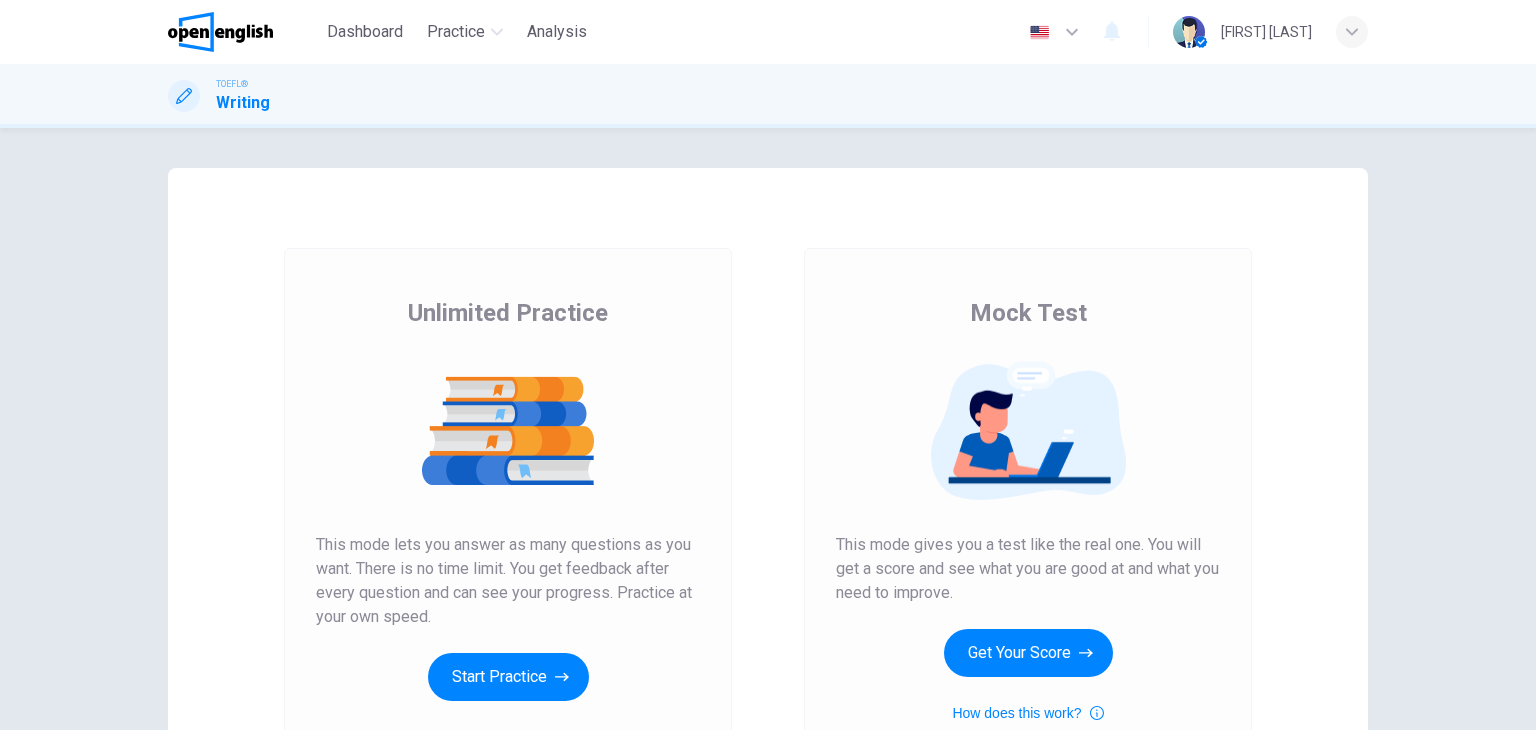 scroll, scrollTop: 0, scrollLeft: 0, axis: both 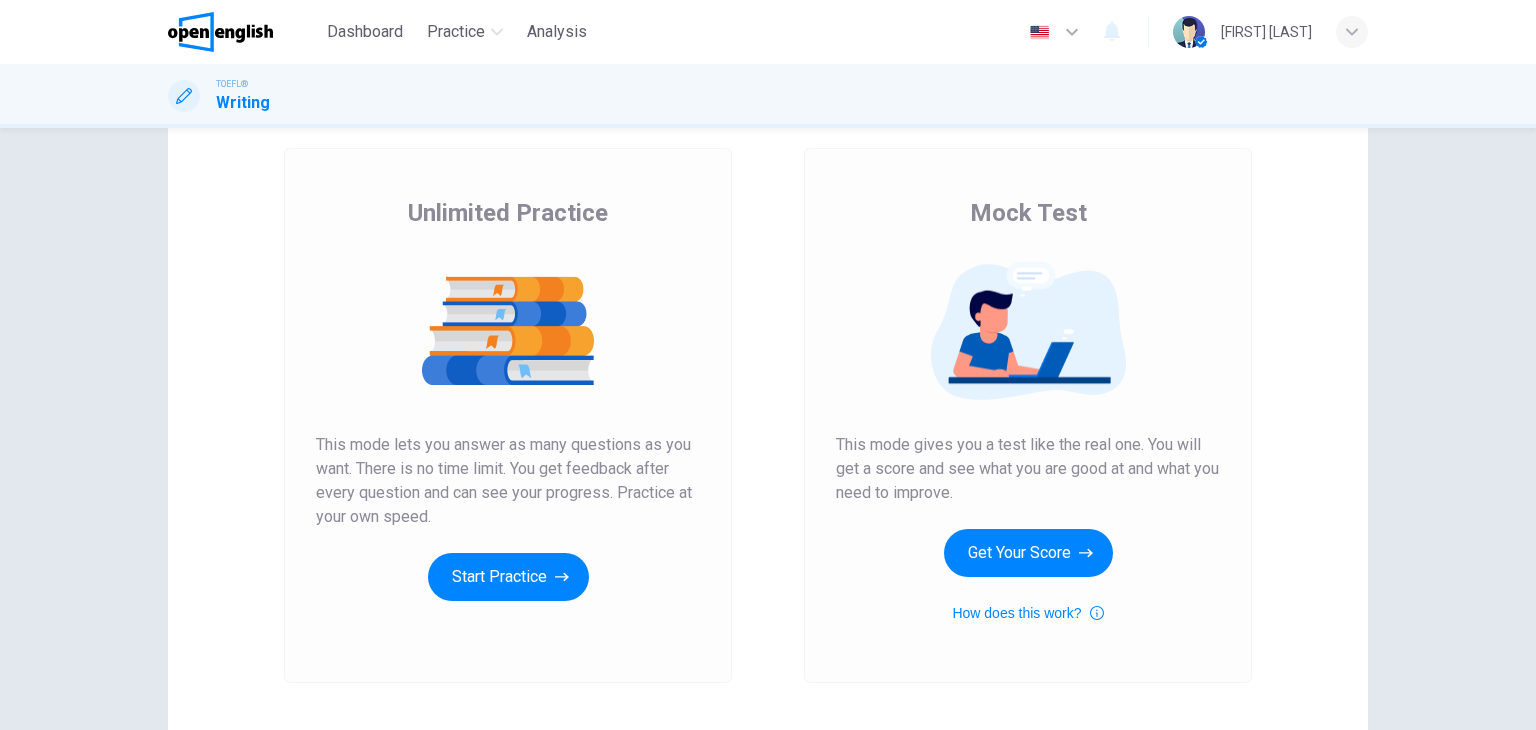 click on "Unlimited Practice This mode lets you answer as many questions as you want. There is no time limit. You get feedback after every question and can see your progress. Practice at your own speed. Start Practice" at bounding box center (508, 415) 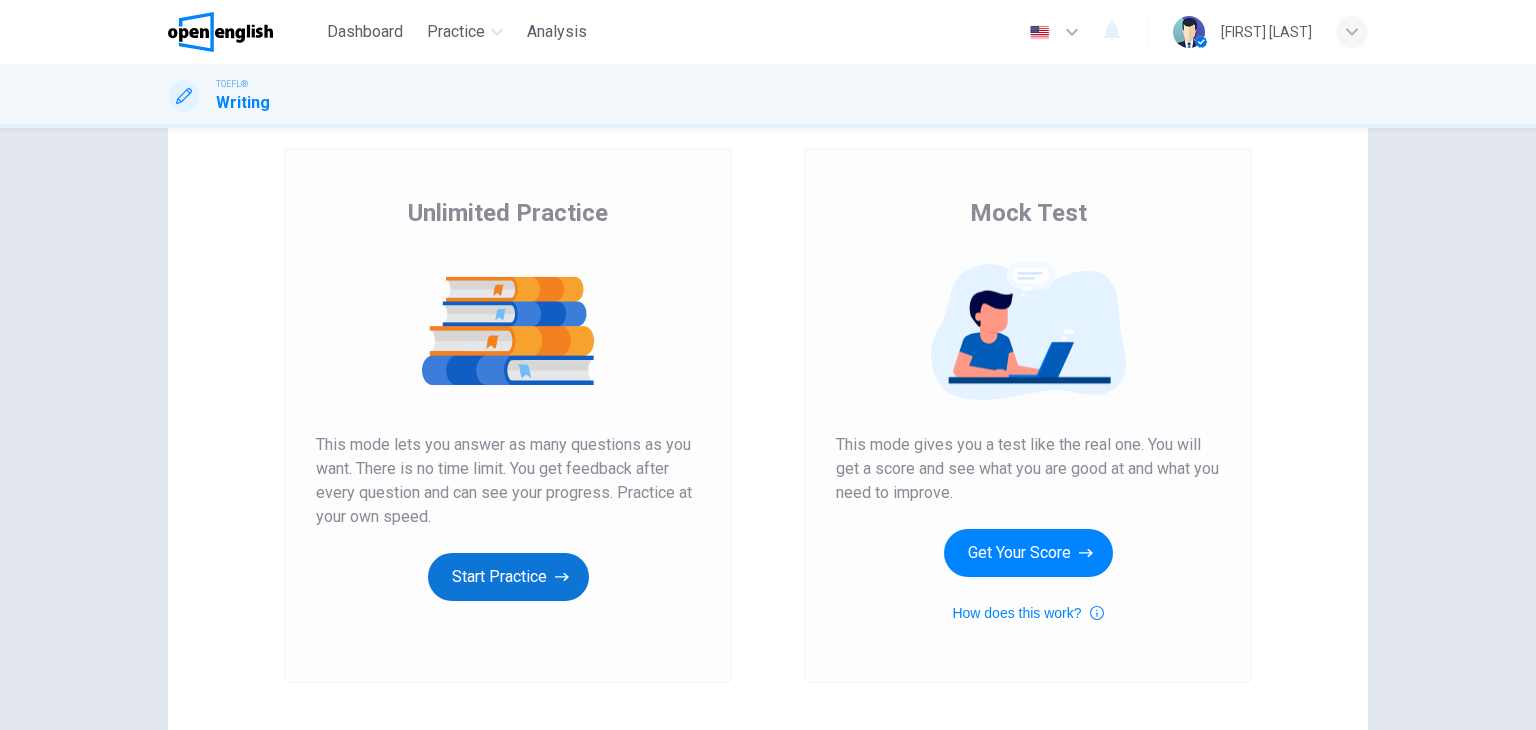 click on "Start Practice" at bounding box center [508, 577] 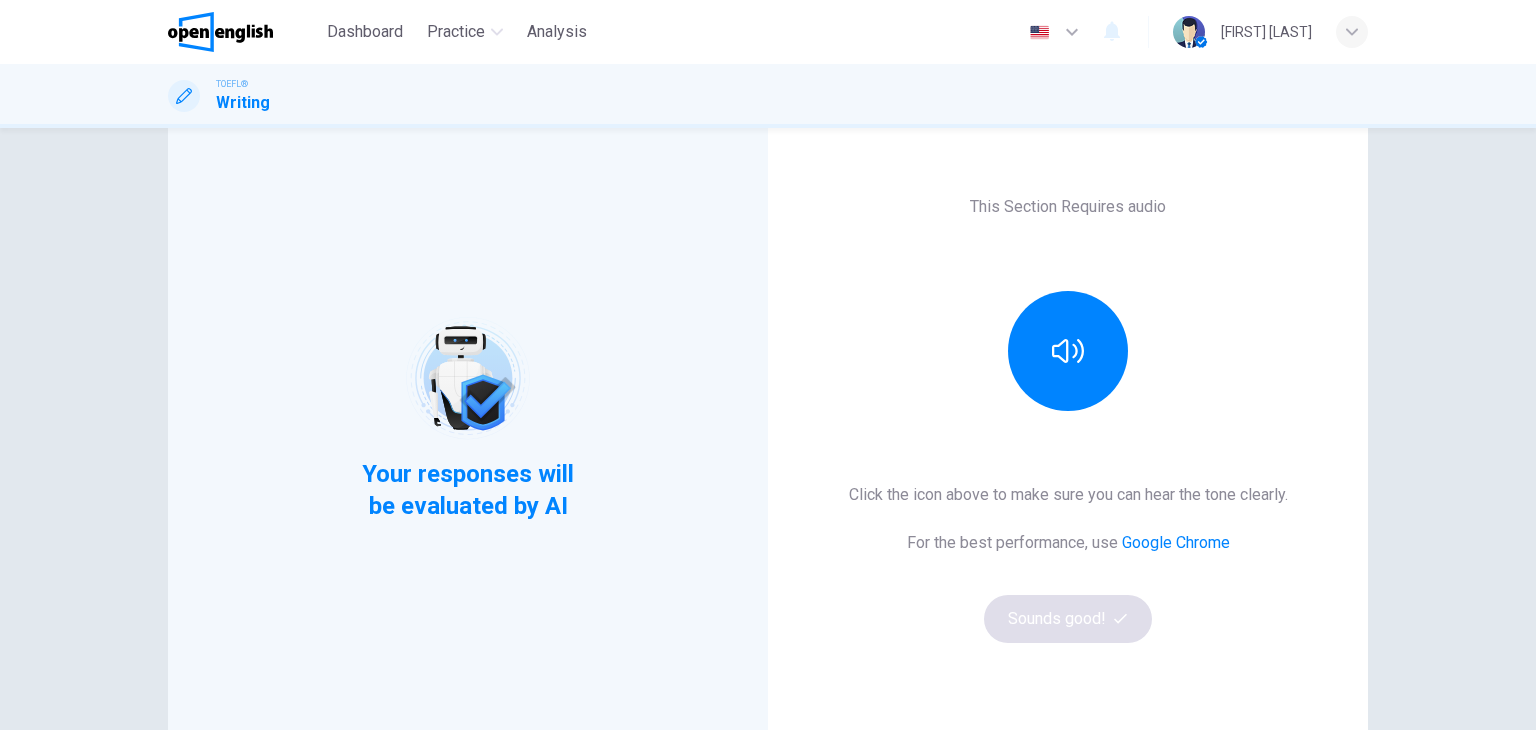 scroll, scrollTop: 100, scrollLeft: 0, axis: vertical 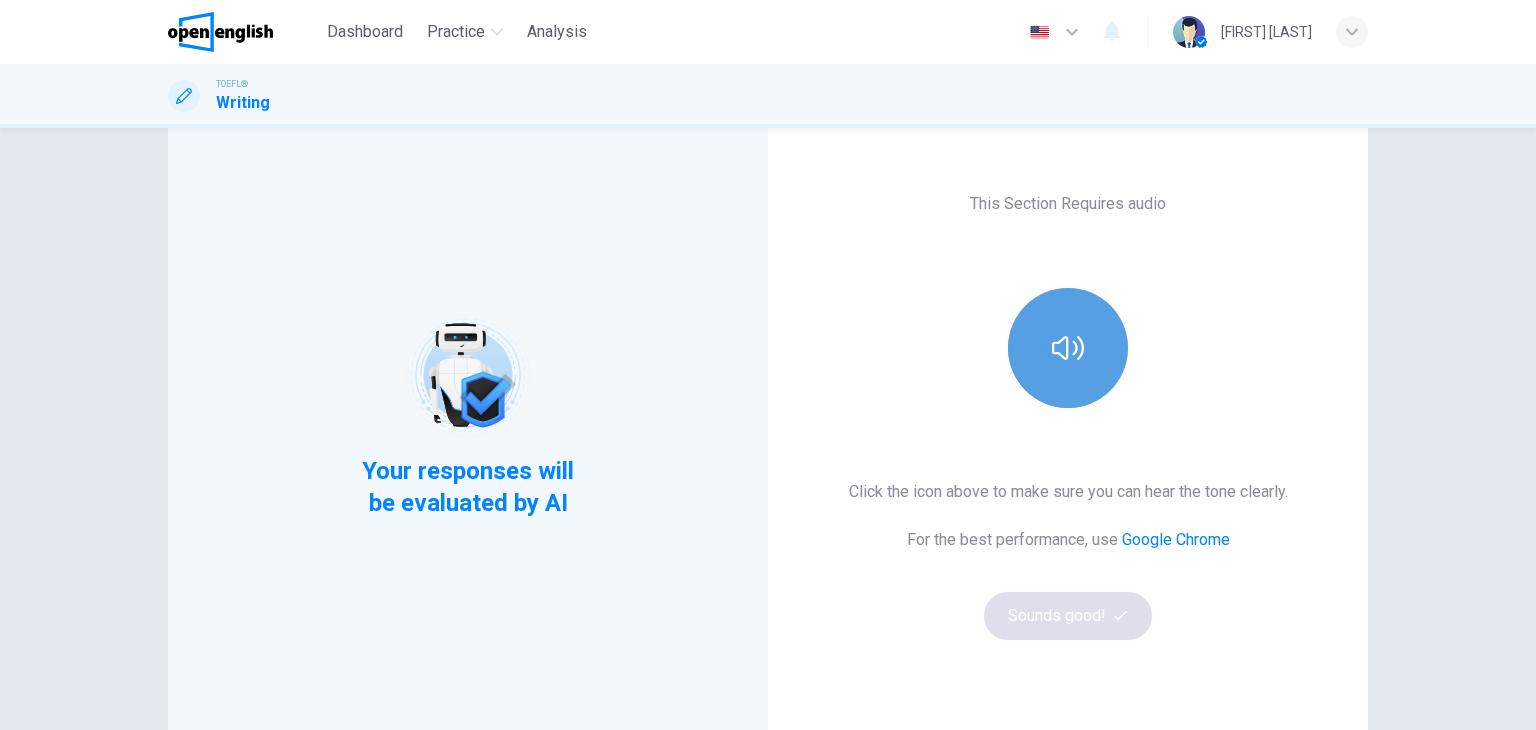 click at bounding box center (1068, 348) 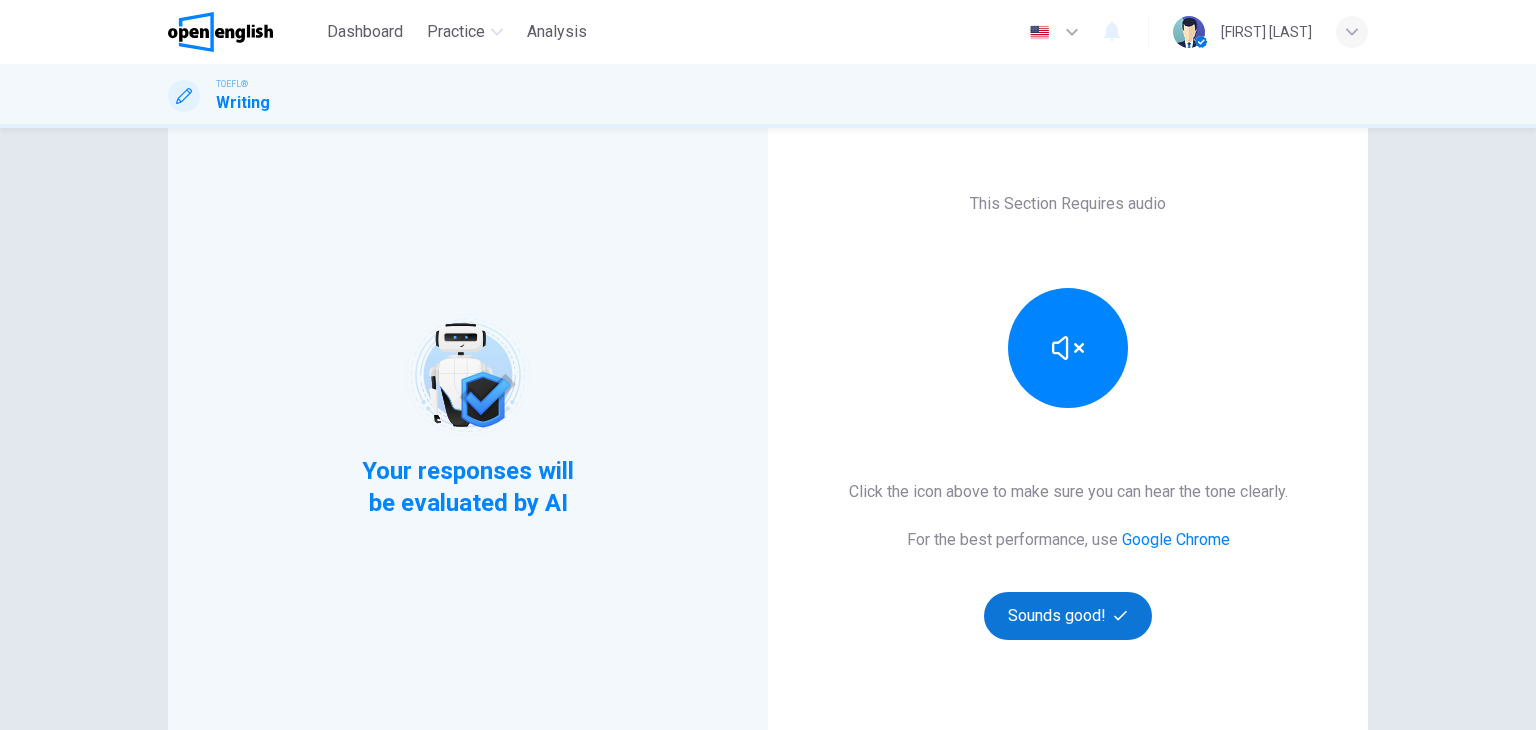 click on "Sounds good!" at bounding box center (1068, 616) 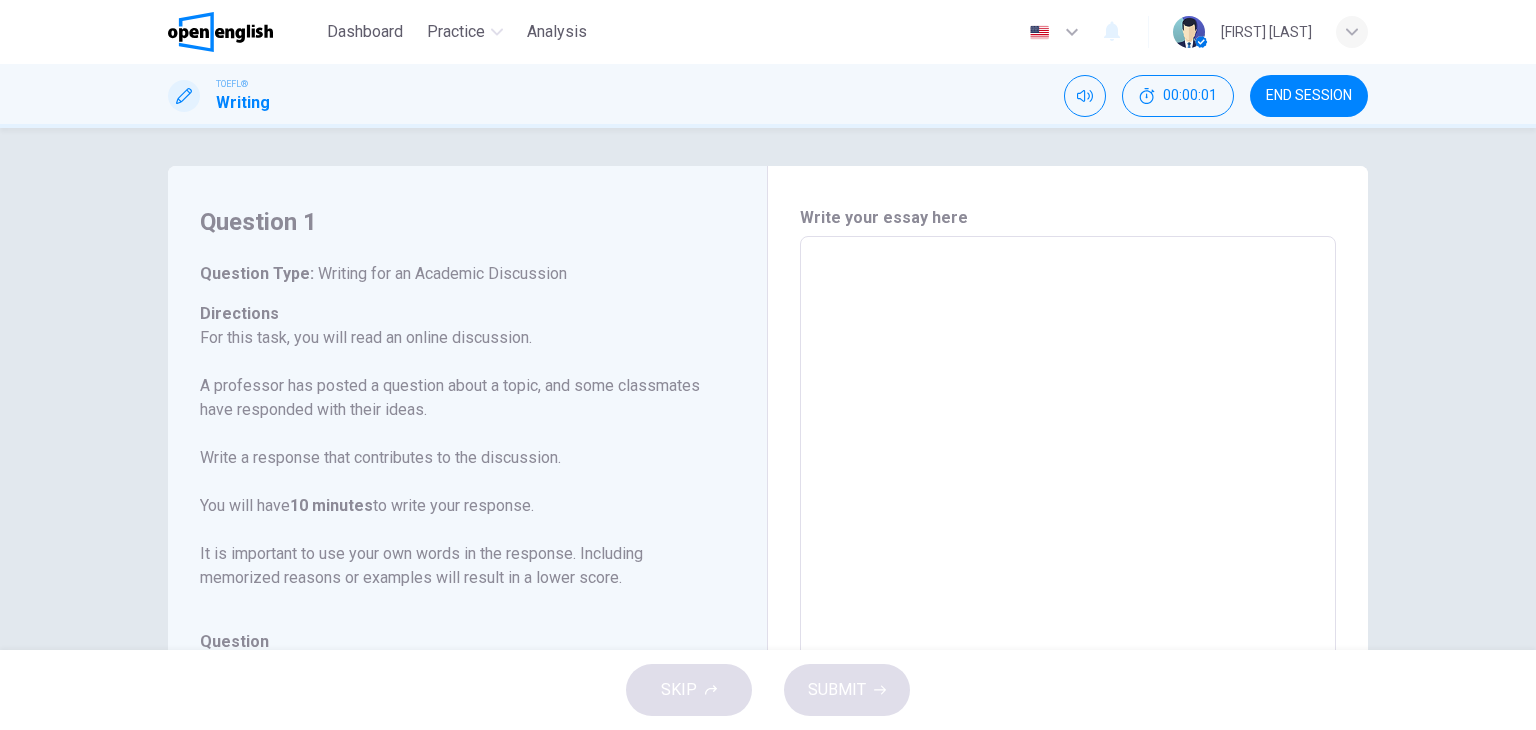 scroll, scrollTop: 0, scrollLeft: 0, axis: both 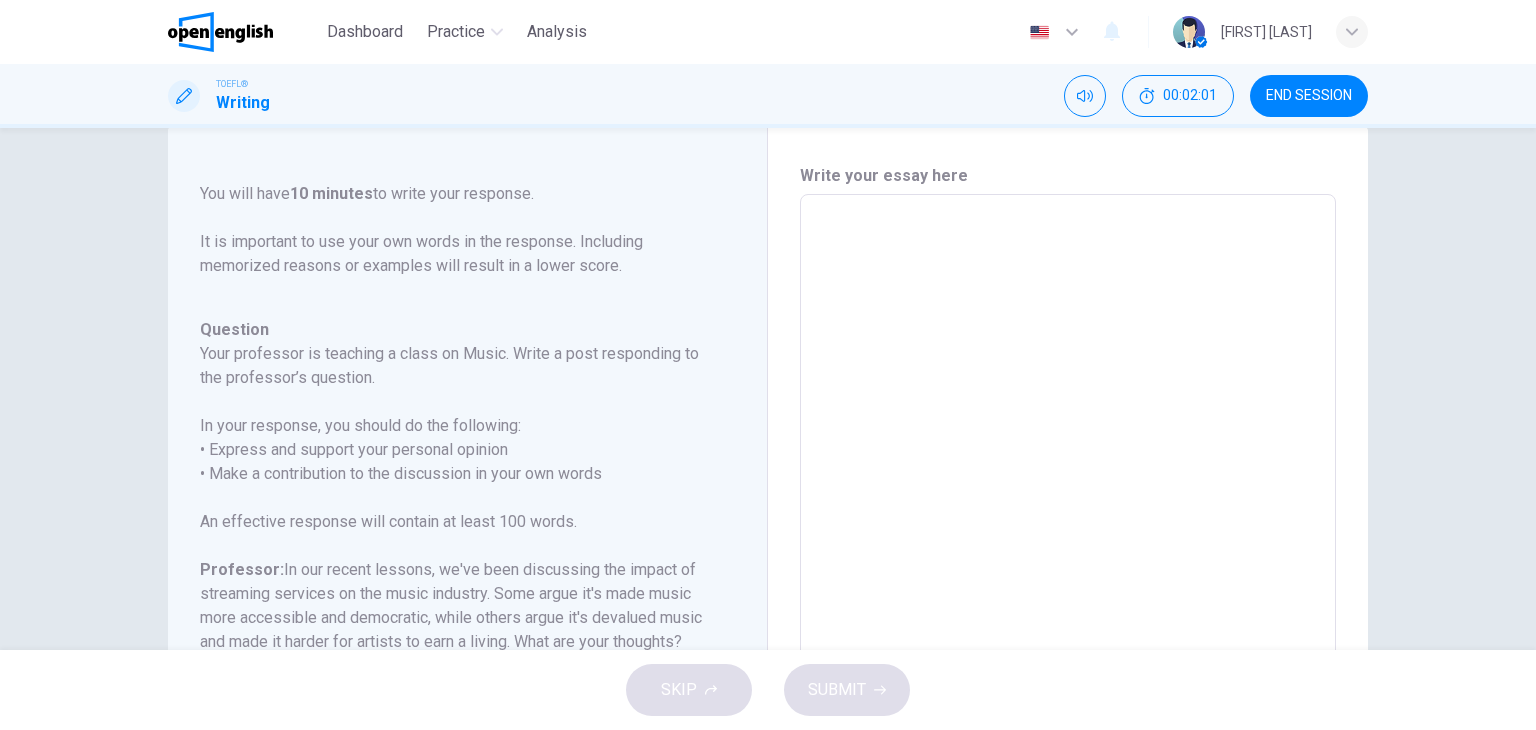 click at bounding box center (1068, 528) 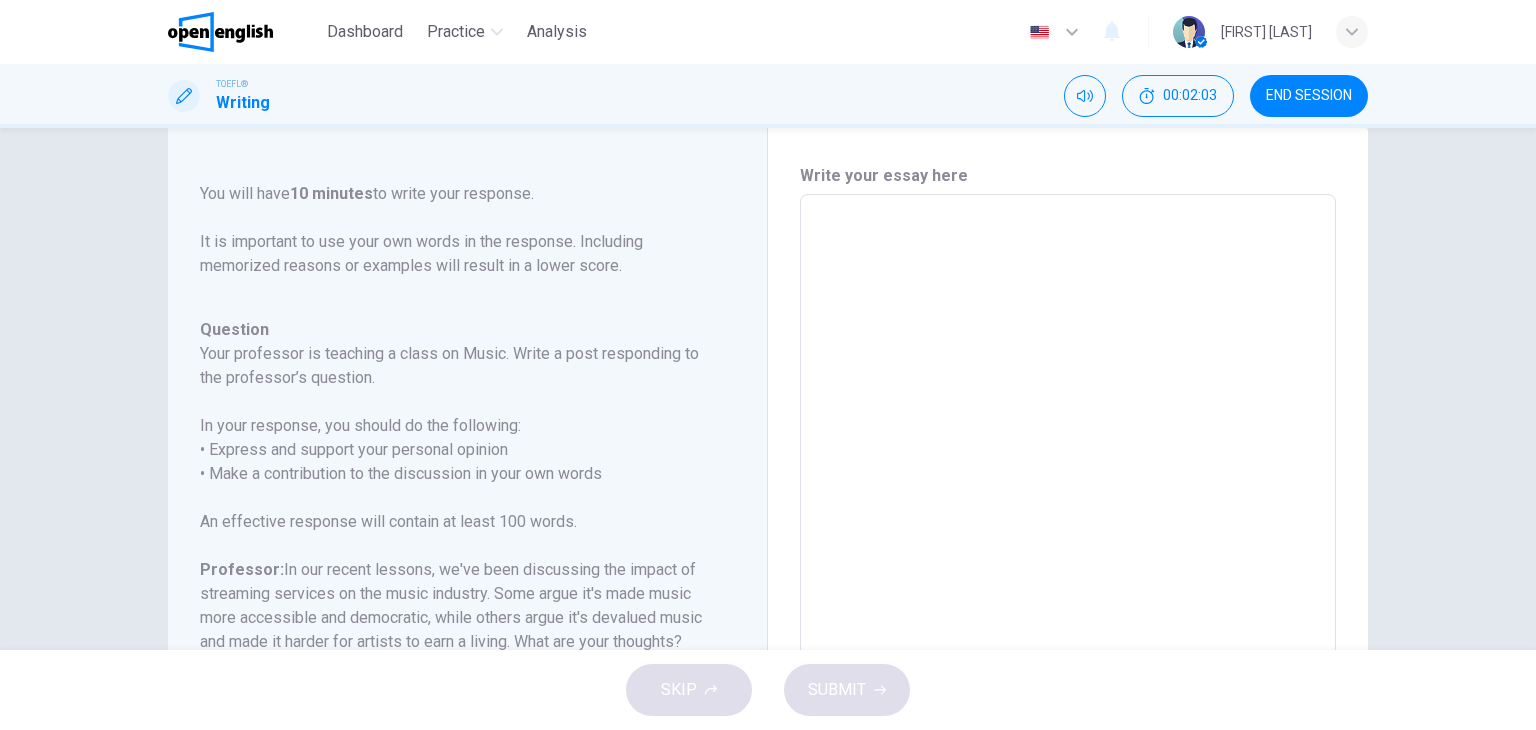 scroll, scrollTop: 368, scrollLeft: 0, axis: vertical 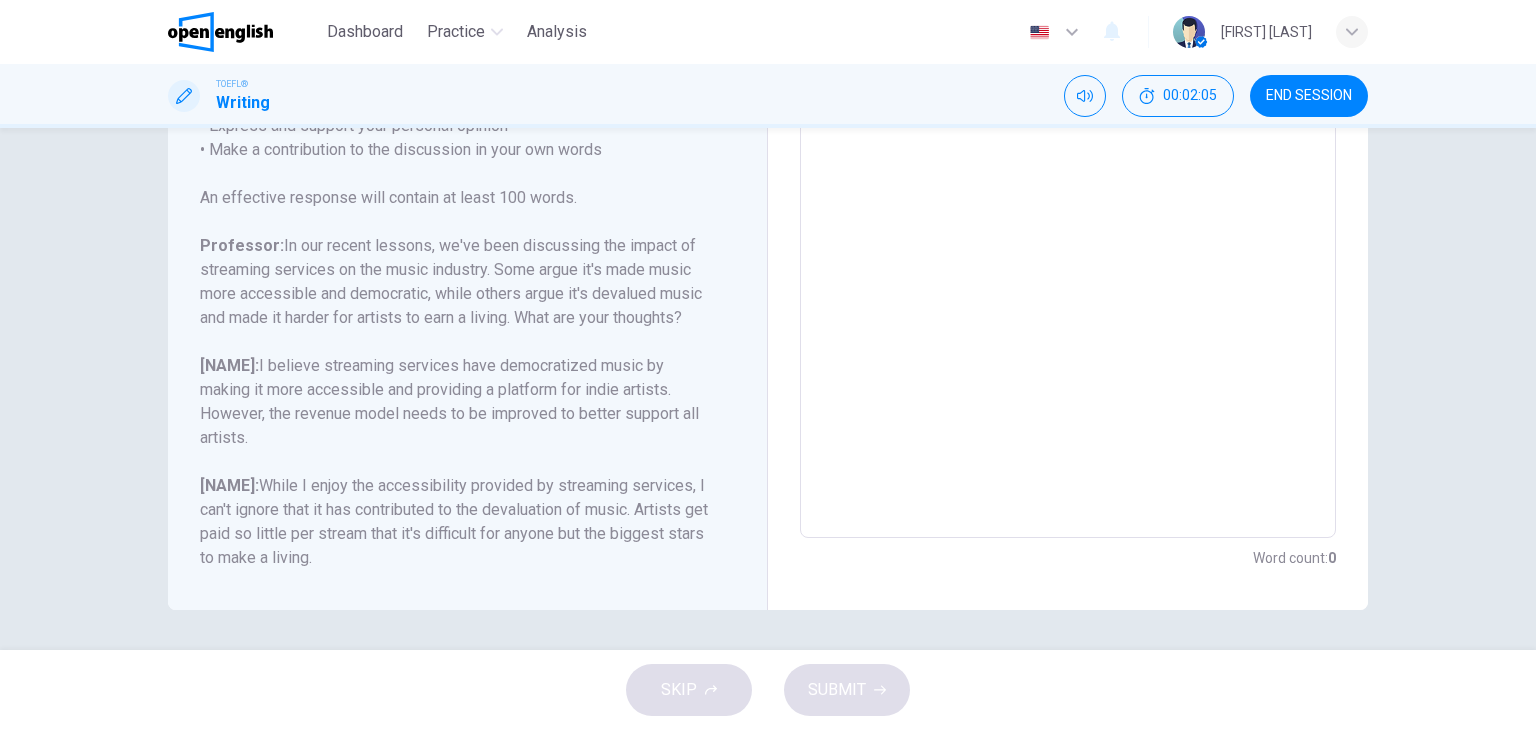 click at bounding box center [1068, 204] 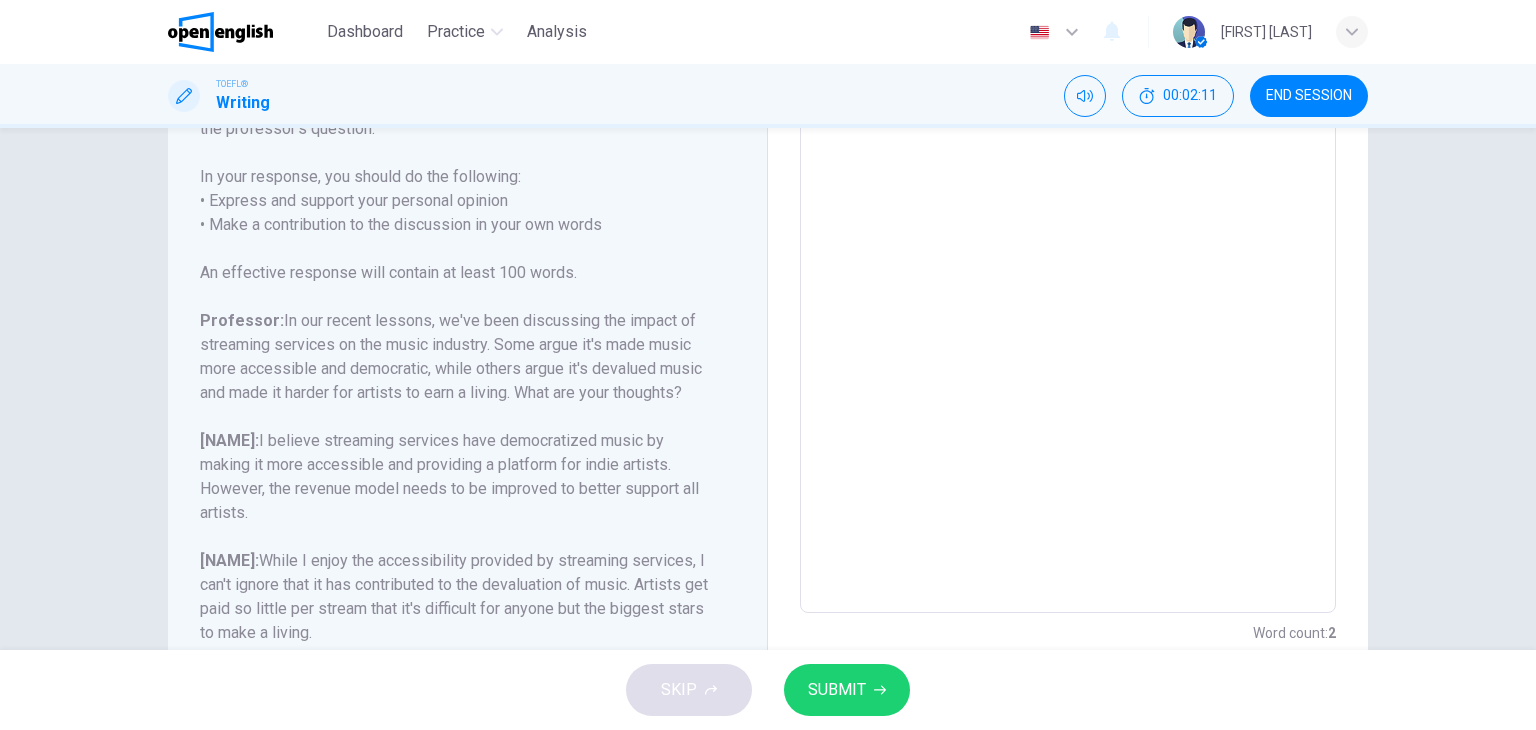 scroll, scrollTop: 368, scrollLeft: 0, axis: vertical 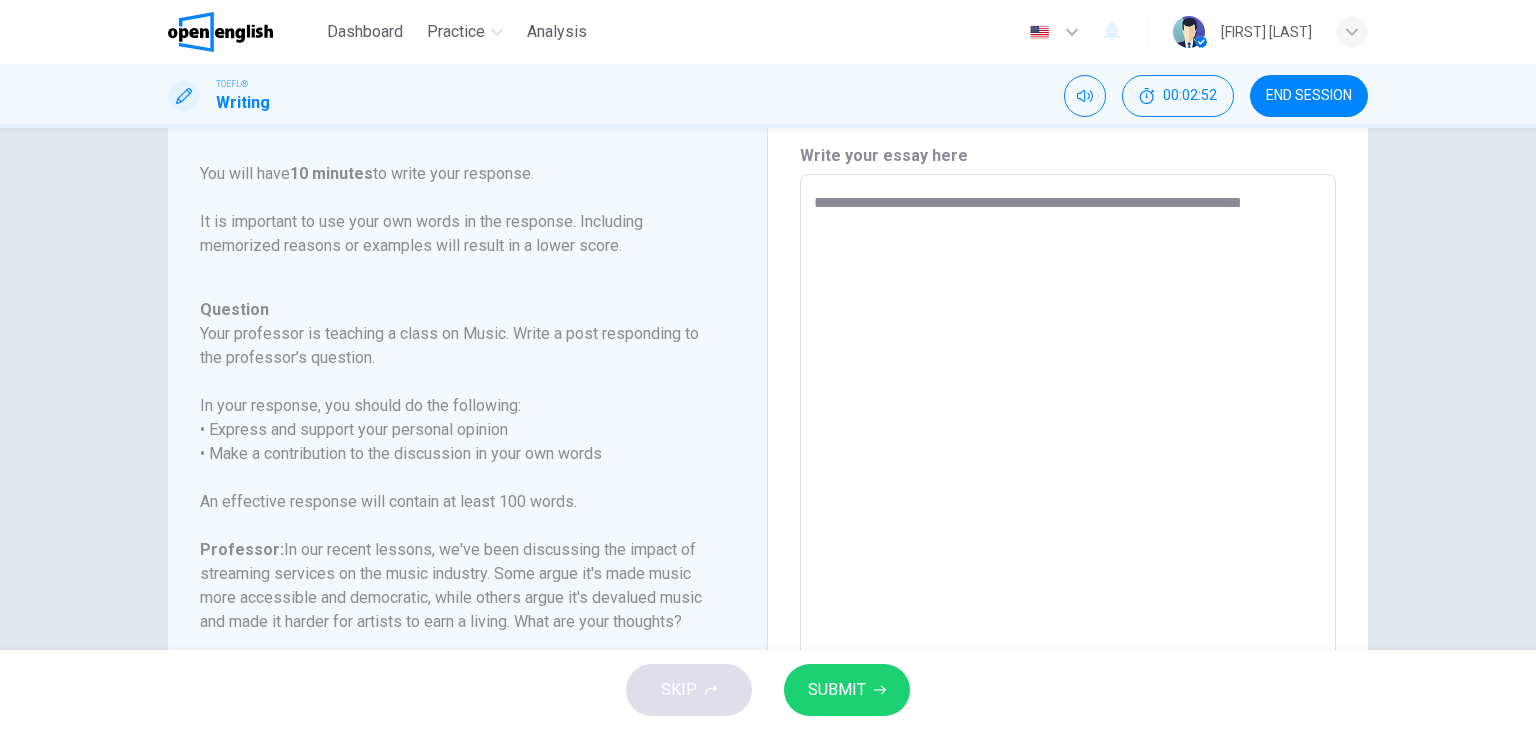 click on "**********" at bounding box center (1068, 508) 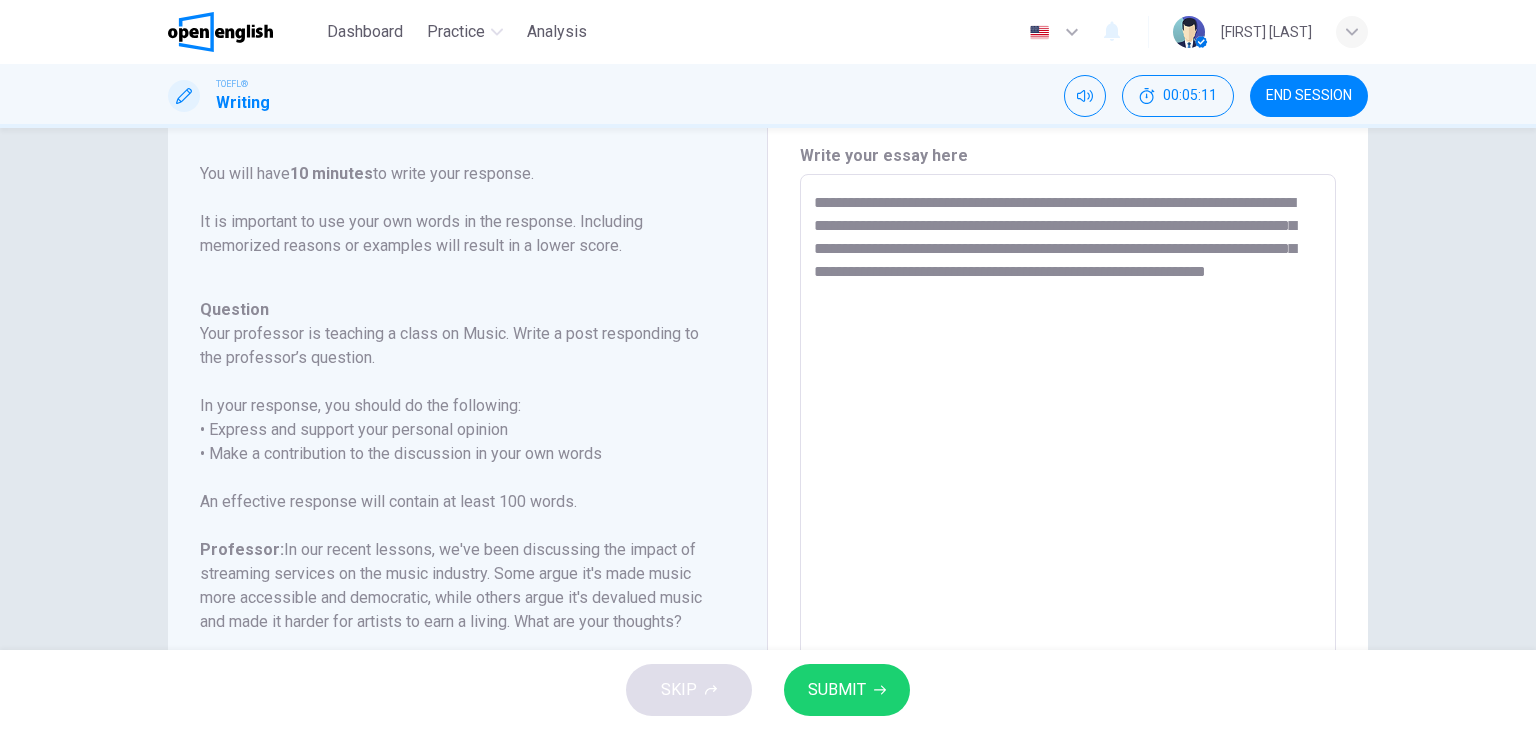 click on "**********" at bounding box center [1068, 508] 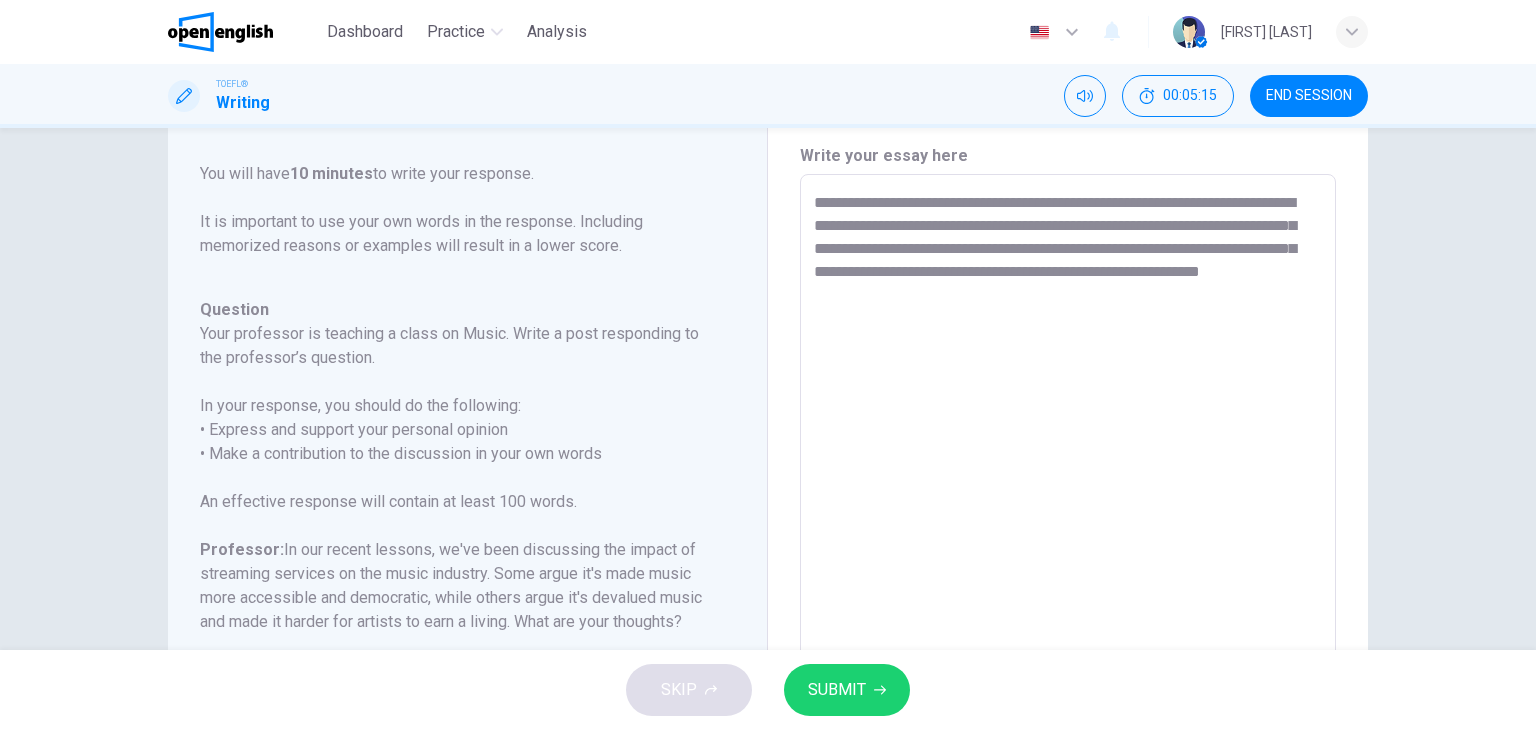 click on "**********" at bounding box center (1068, 508) 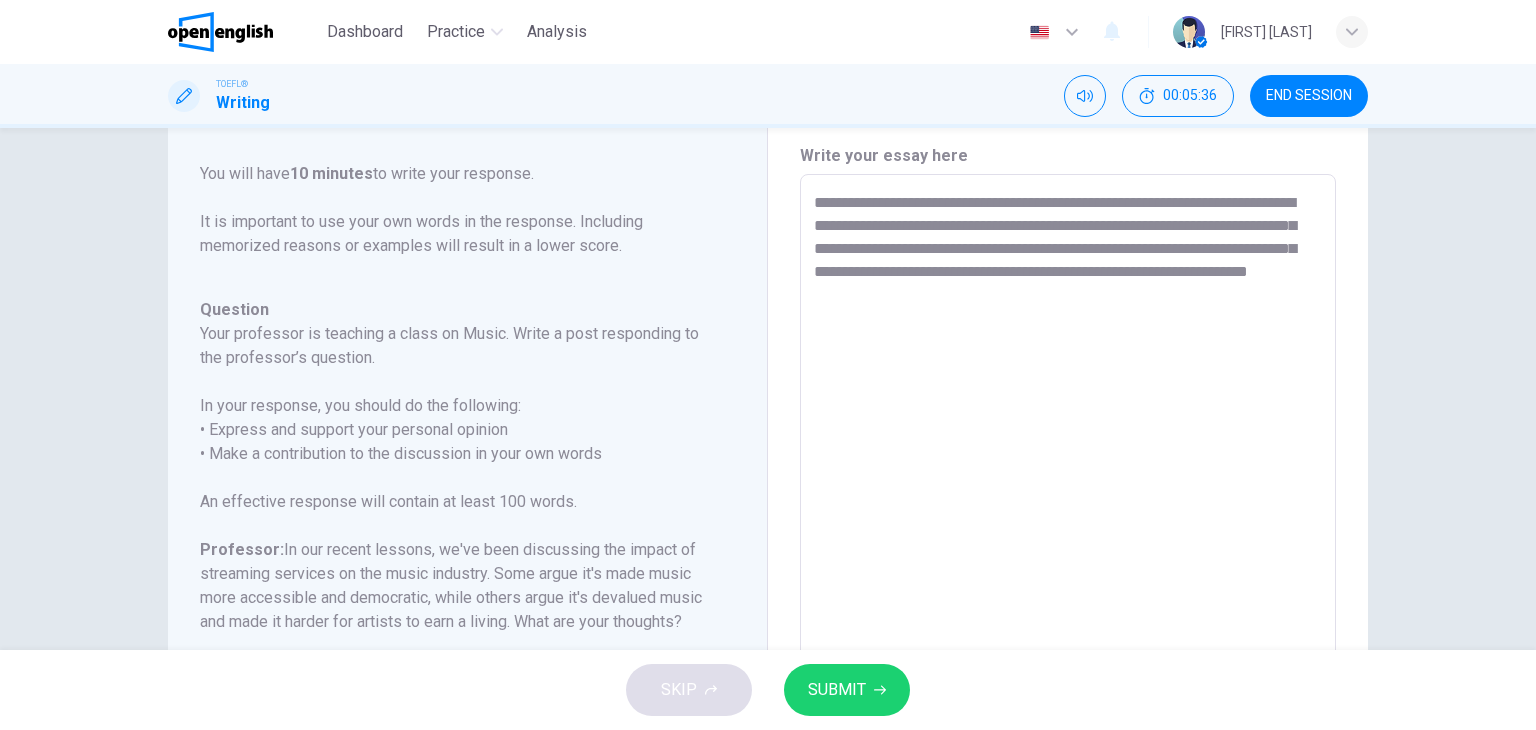type on "**********" 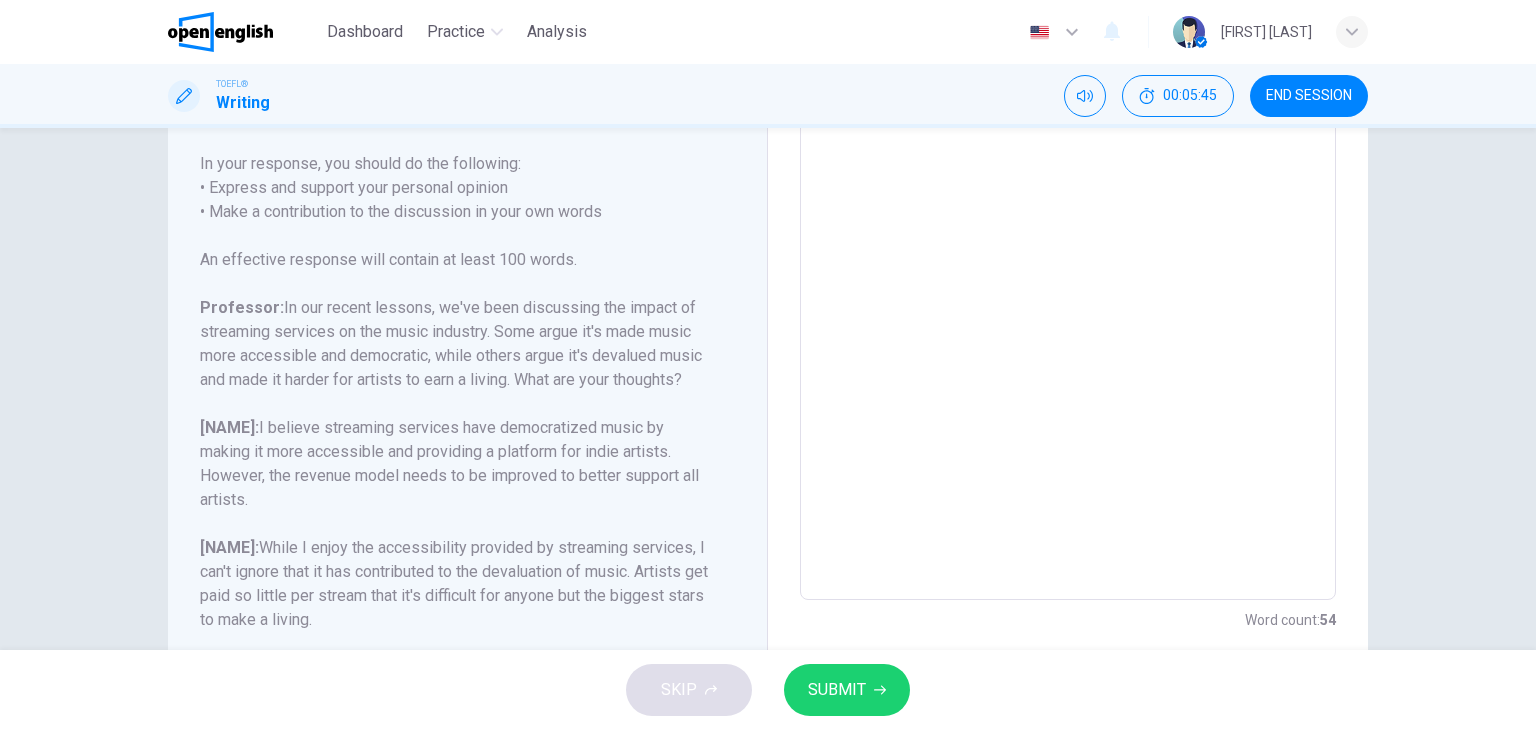 scroll, scrollTop: 368, scrollLeft: 0, axis: vertical 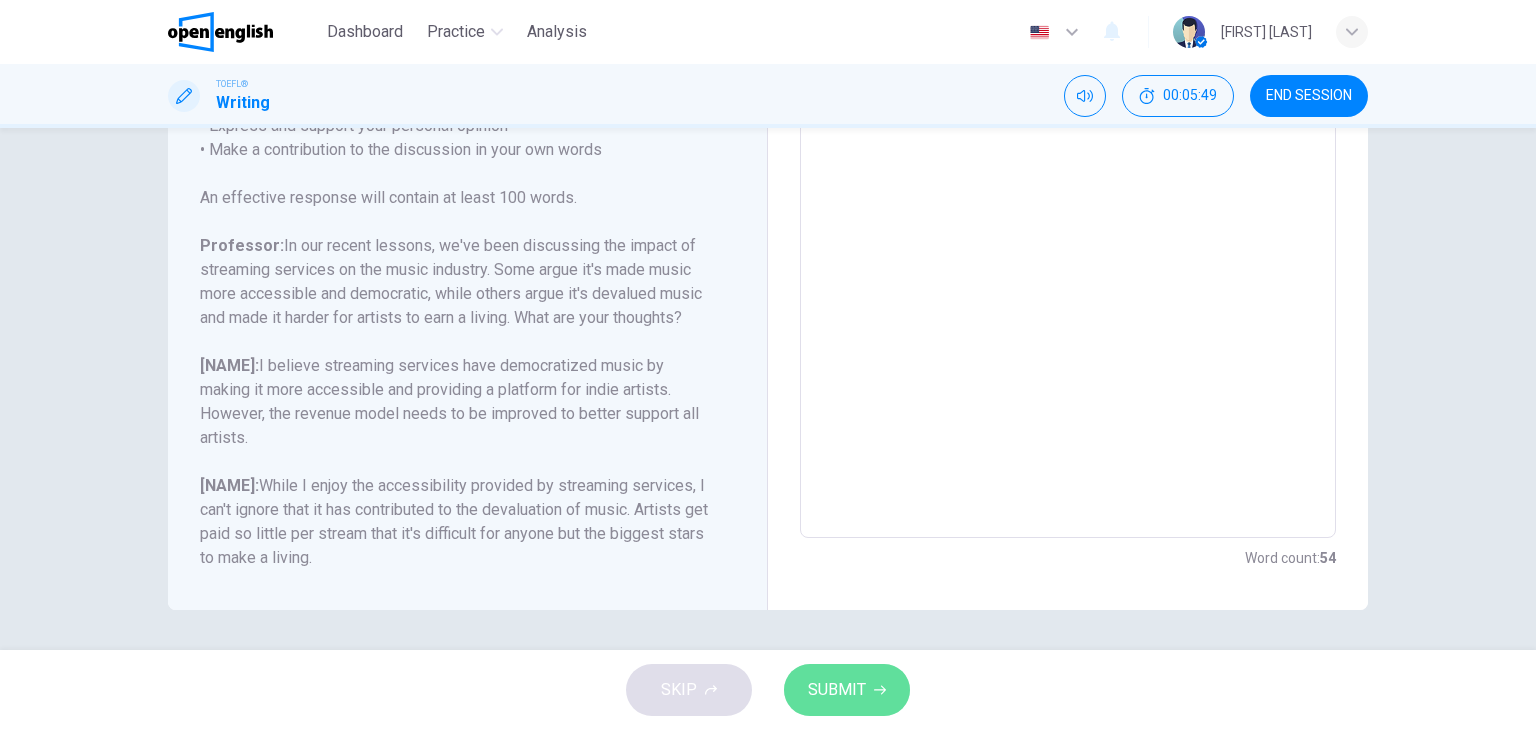 click on "SUBMIT" at bounding box center [837, 690] 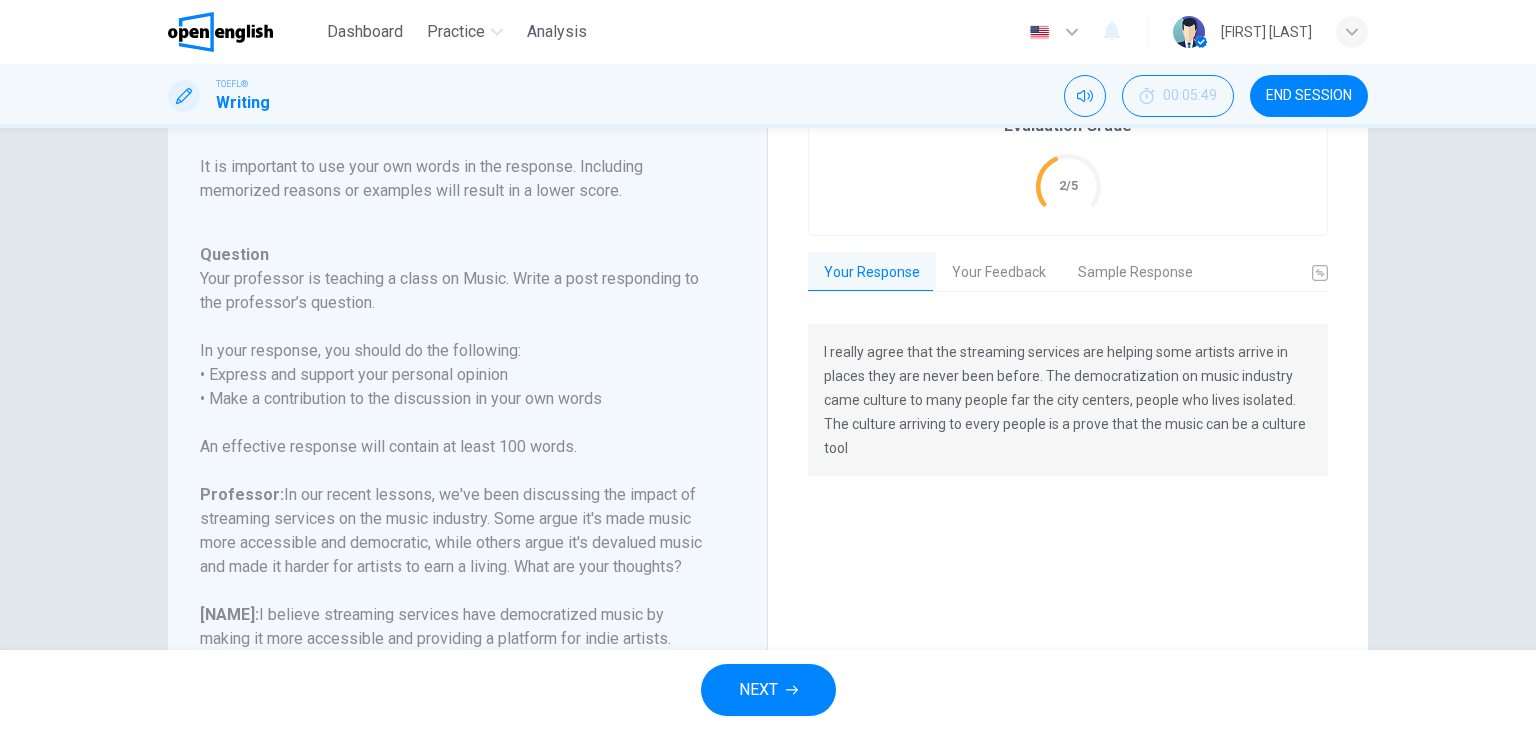 scroll, scrollTop: 120, scrollLeft: 0, axis: vertical 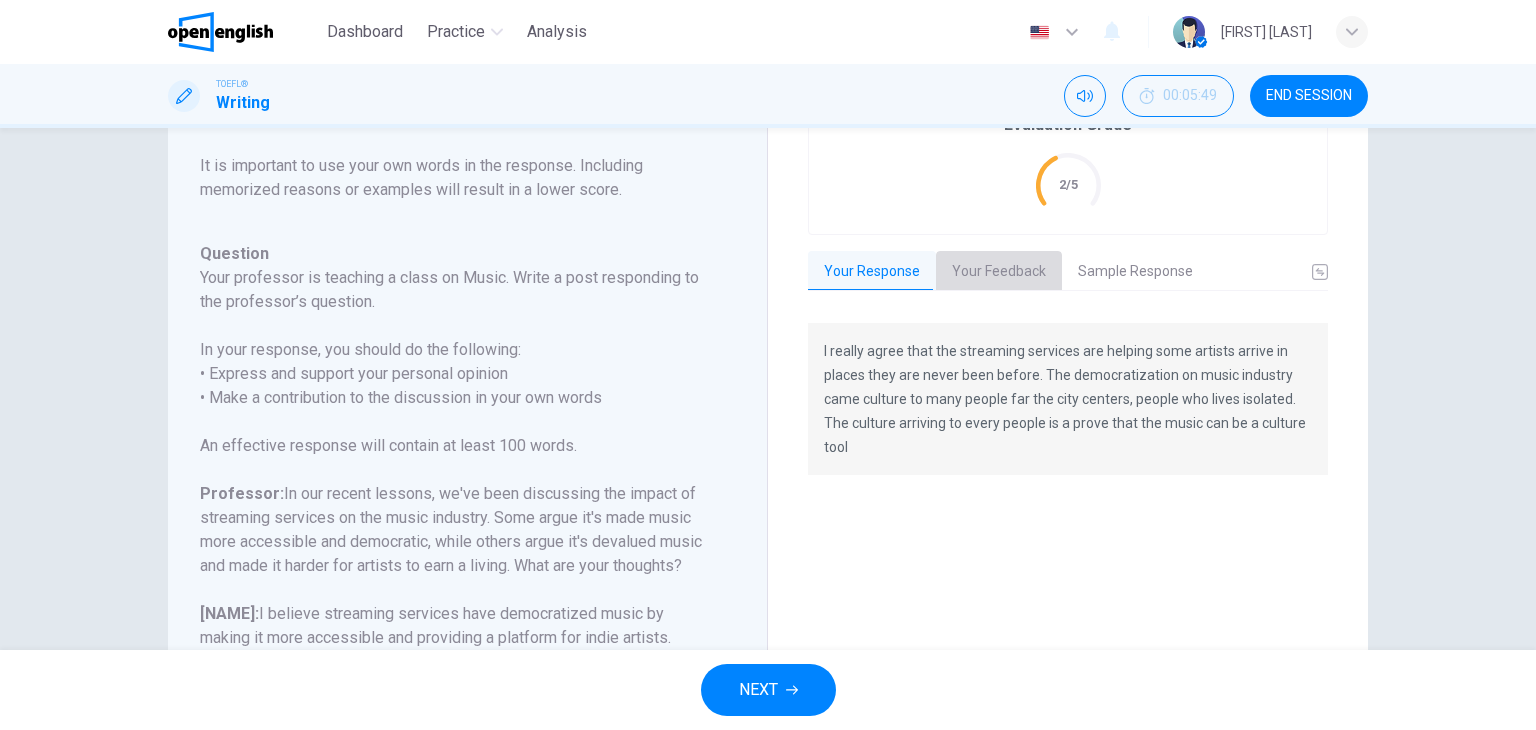 click on "Your Feedback" at bounding box center (999, 272) 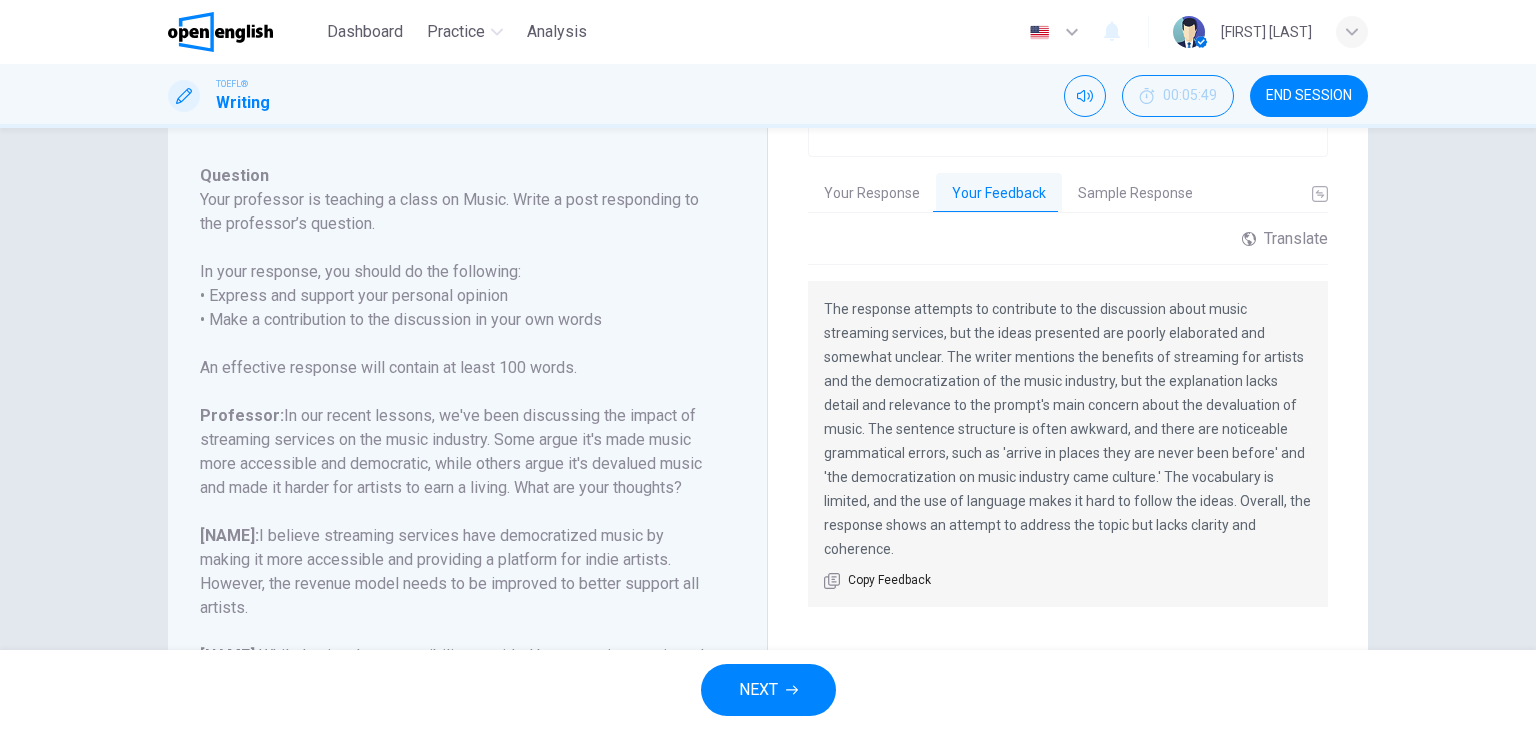 scroll, scrollTop: 199, scrollLeft: 0, axis: vertical 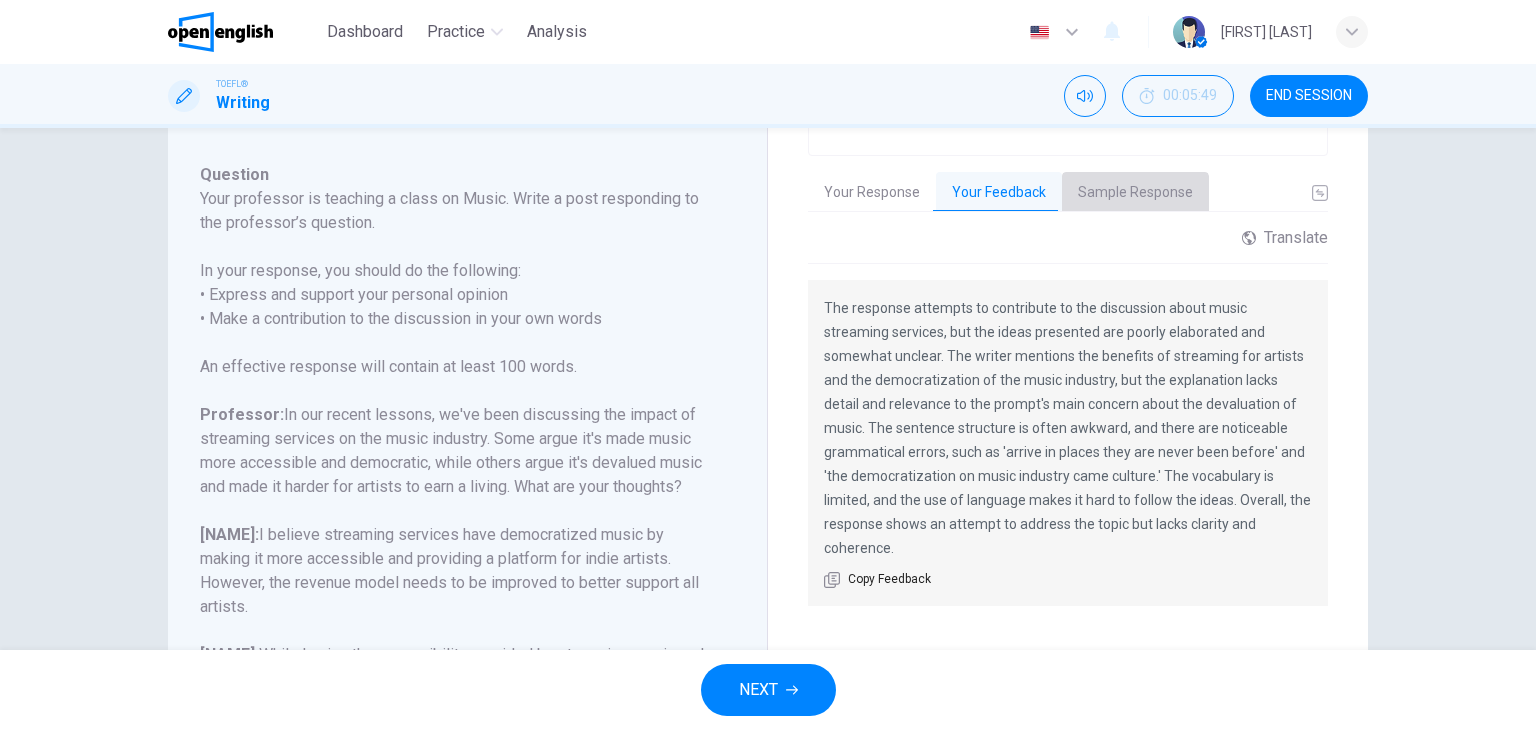 click on "Sample Response" at bounding box center (1135, 193) 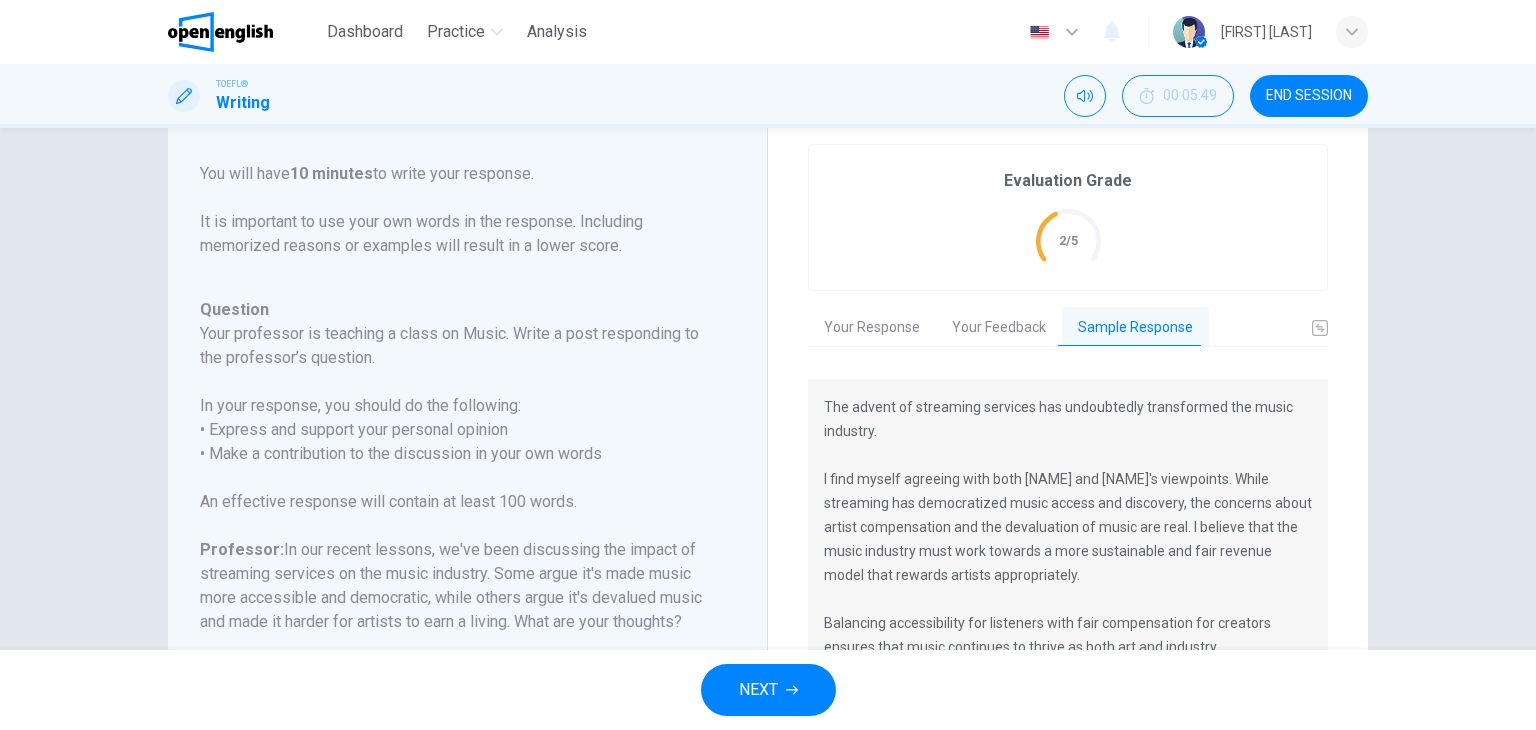 scroll, scrollTop: 0, scrollLeft: 0, axis: both 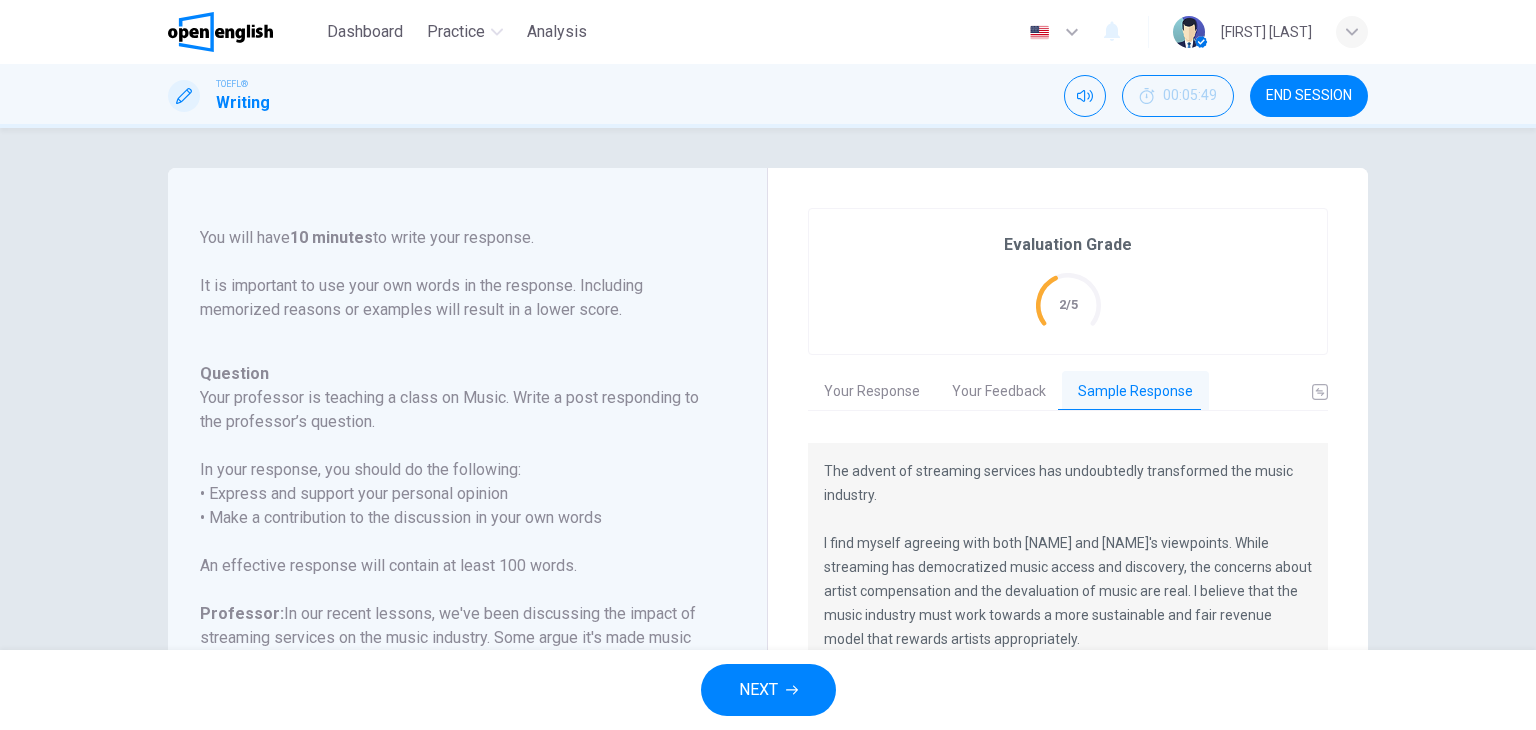 click at bounding box center (220, 32) 